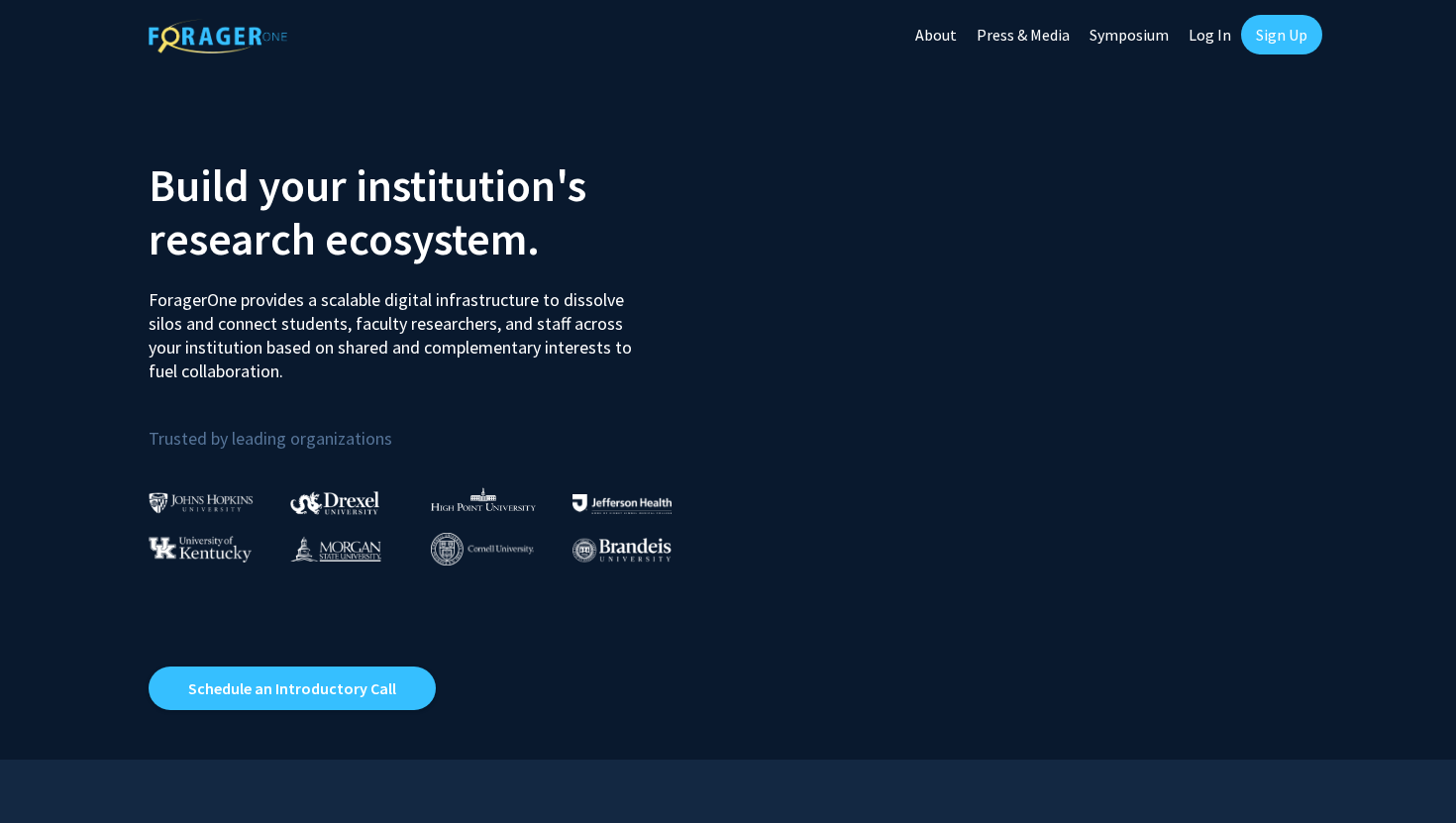 scroll, scrollTop: 0, scrollLeft: 0, axis: both 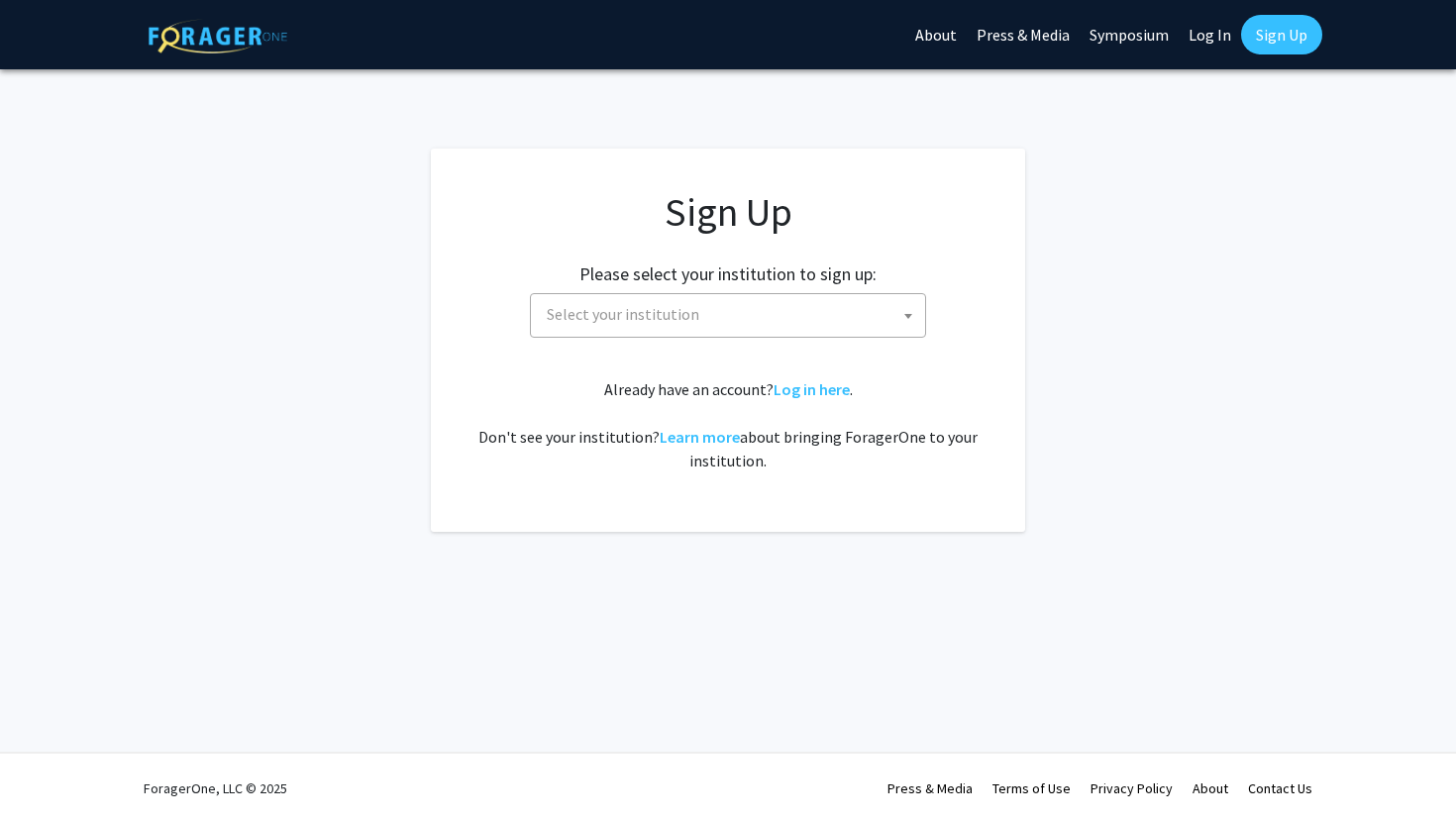 click on "Select your institution" 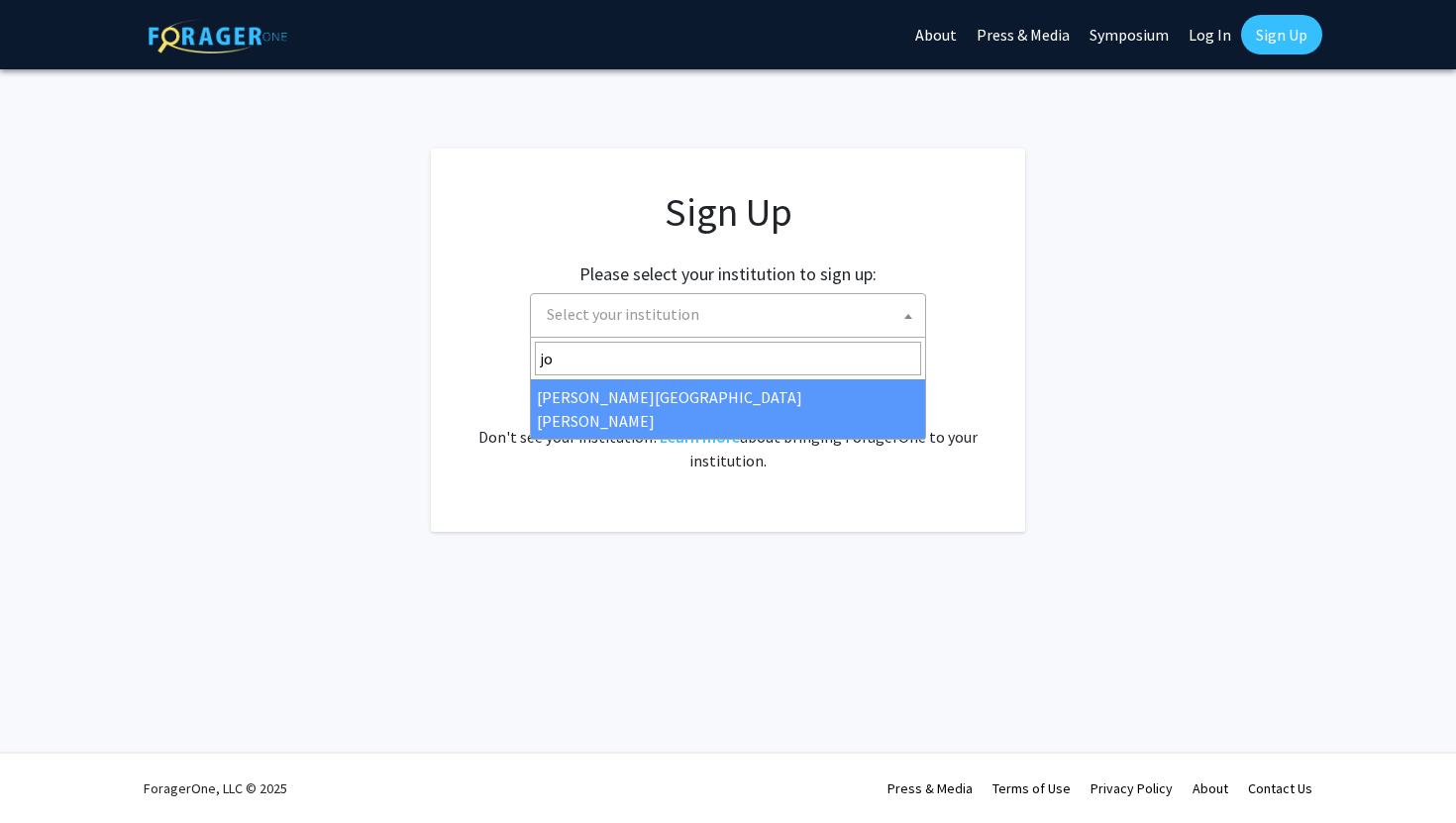 type on "jo" 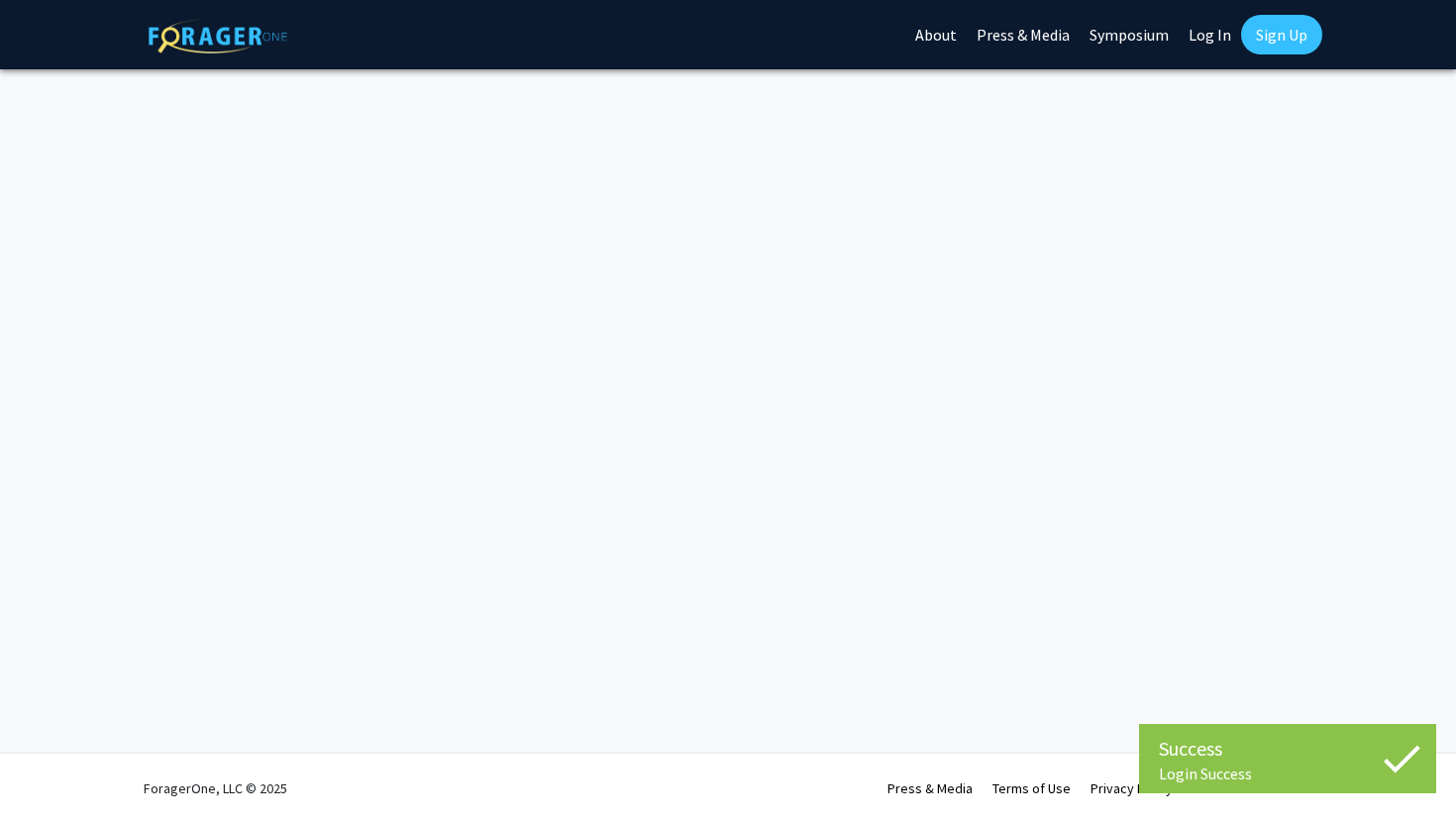 scroll, scrollTop: 0, scrollLeft: 0, axis: both 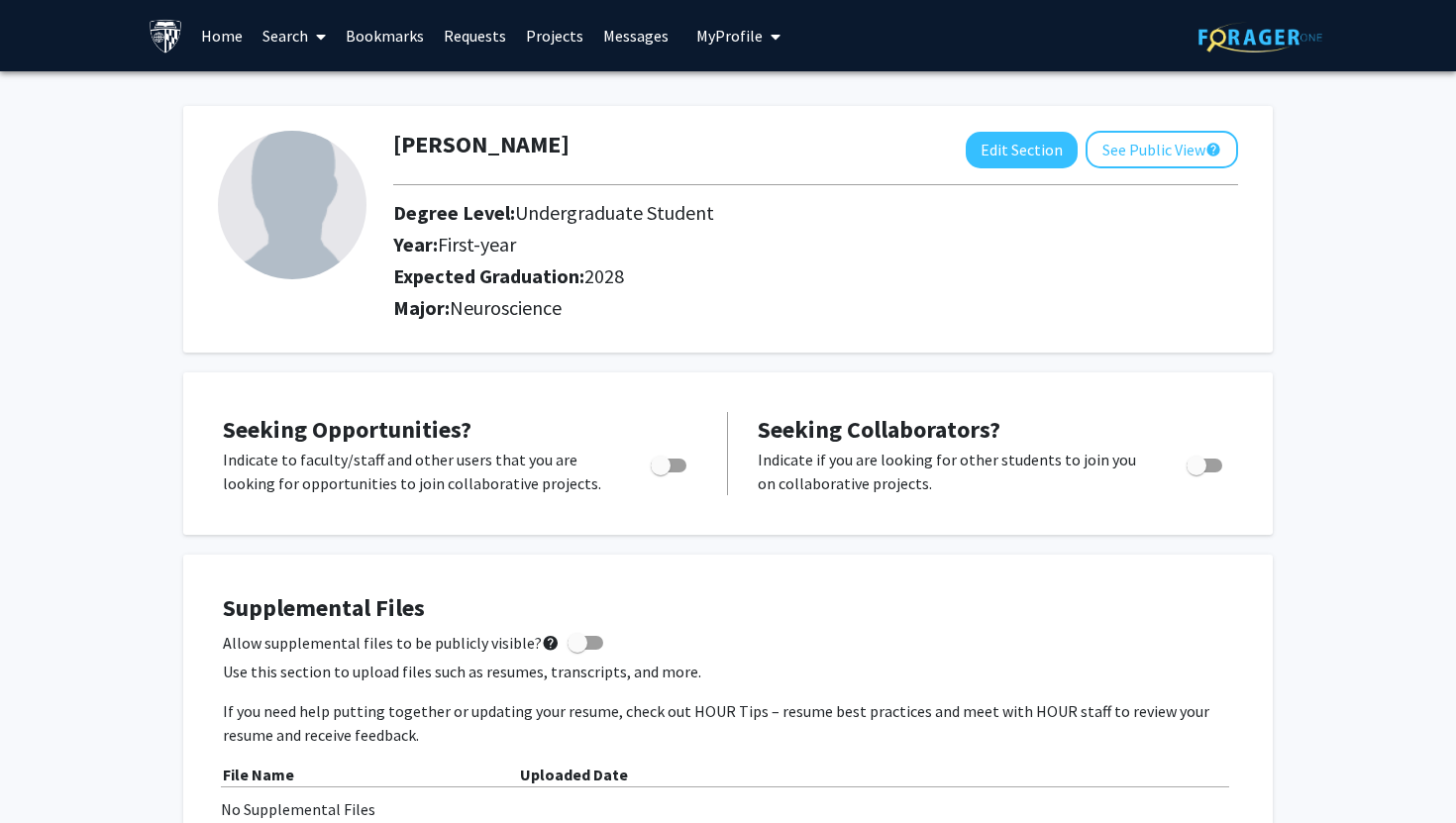 click at bounding box center (317, 37) 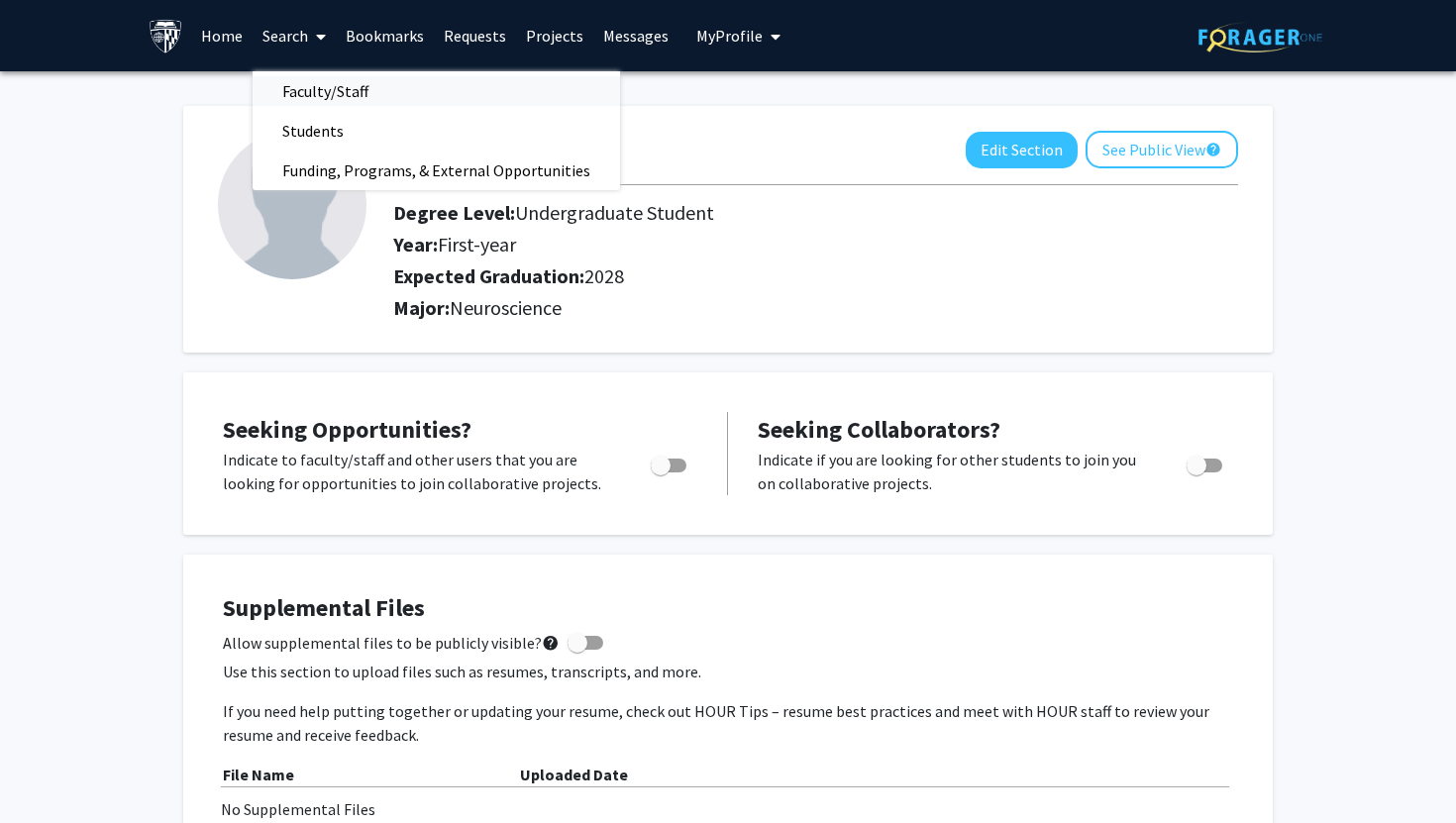click on "Faculty/Staff" at bounding box center (325, 91) 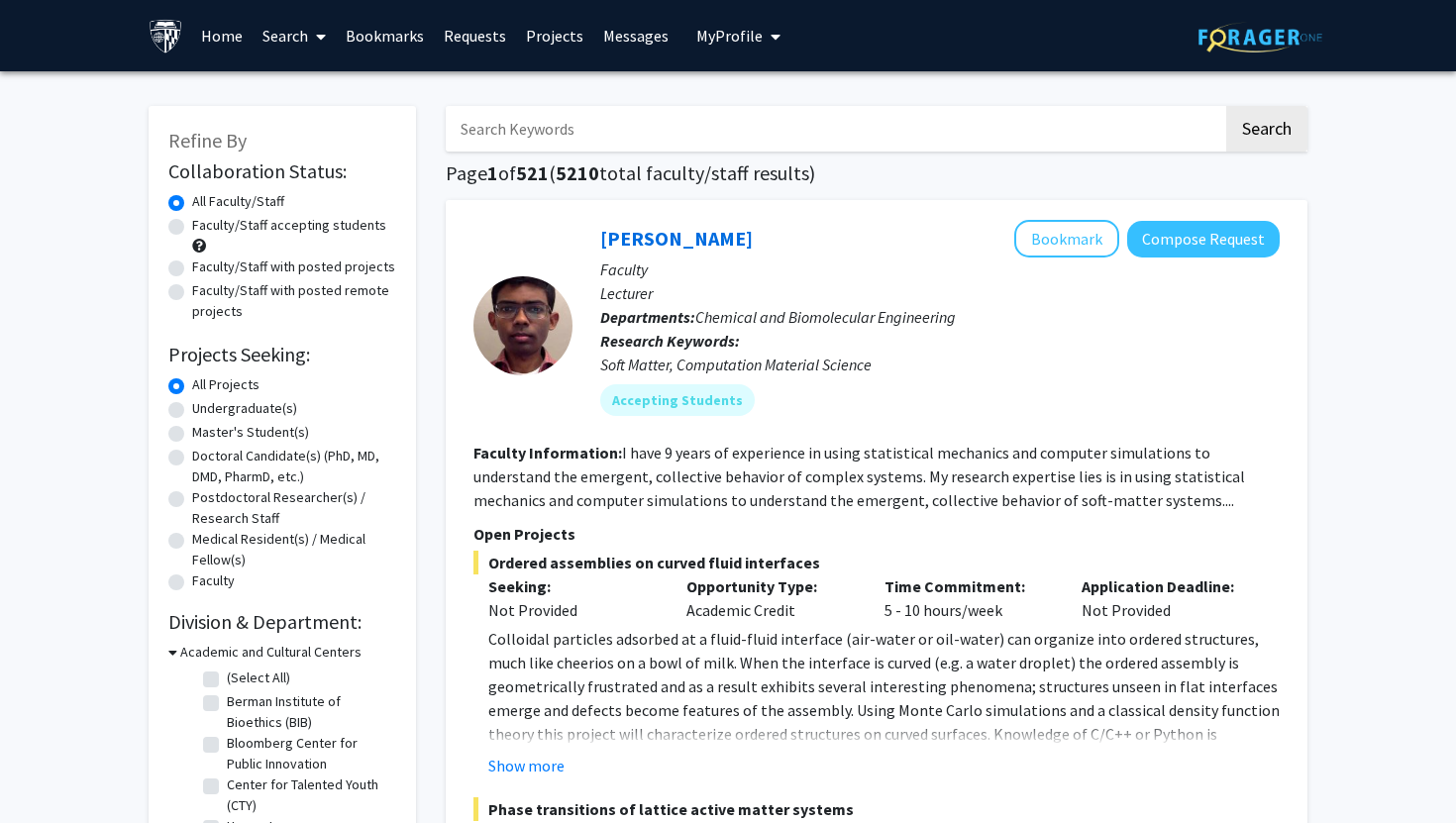 click on "Faculty/Staff accepting students" 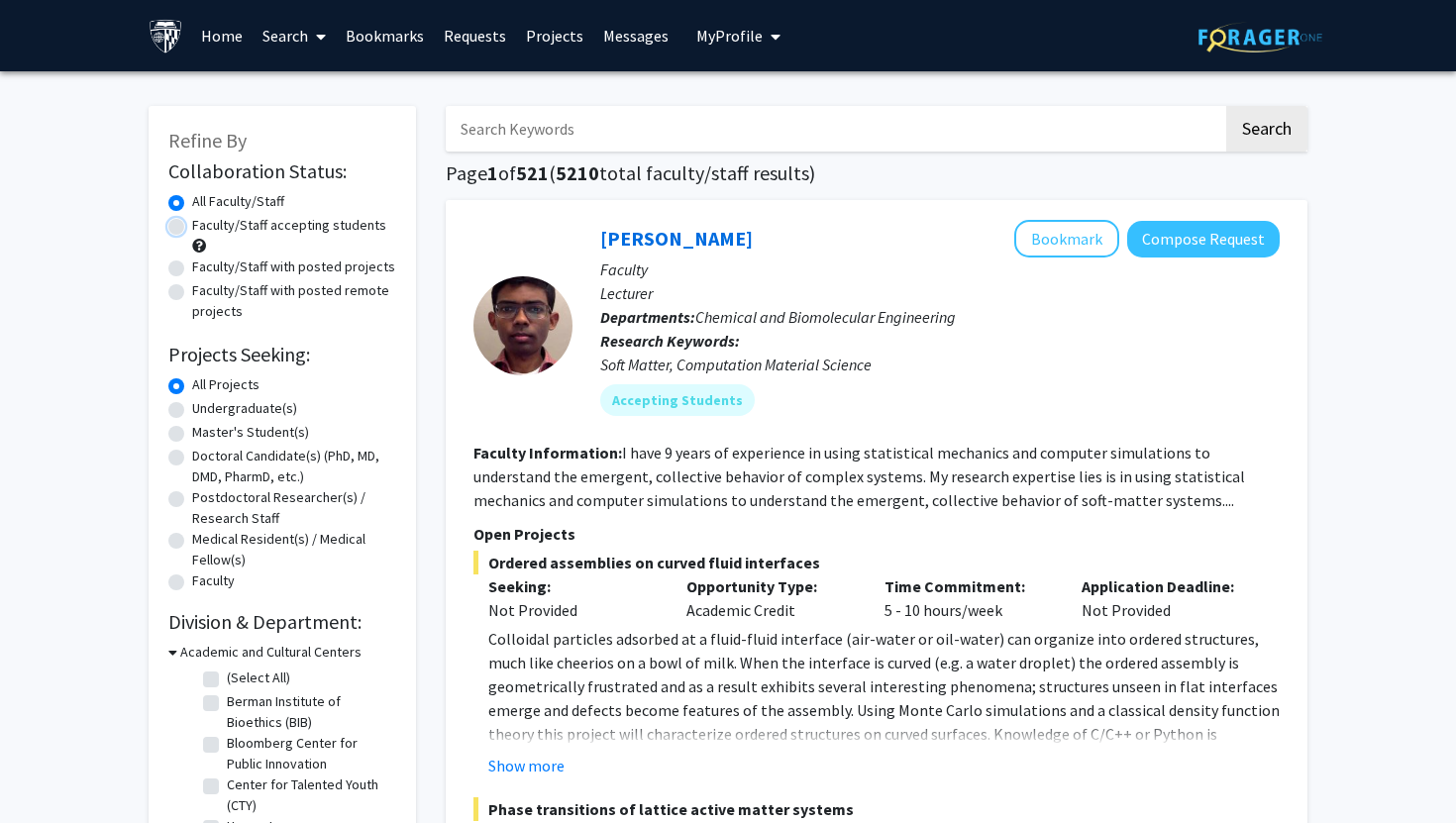 click on "Faculty/Staff accepting students" at bounding box center [198, 221] 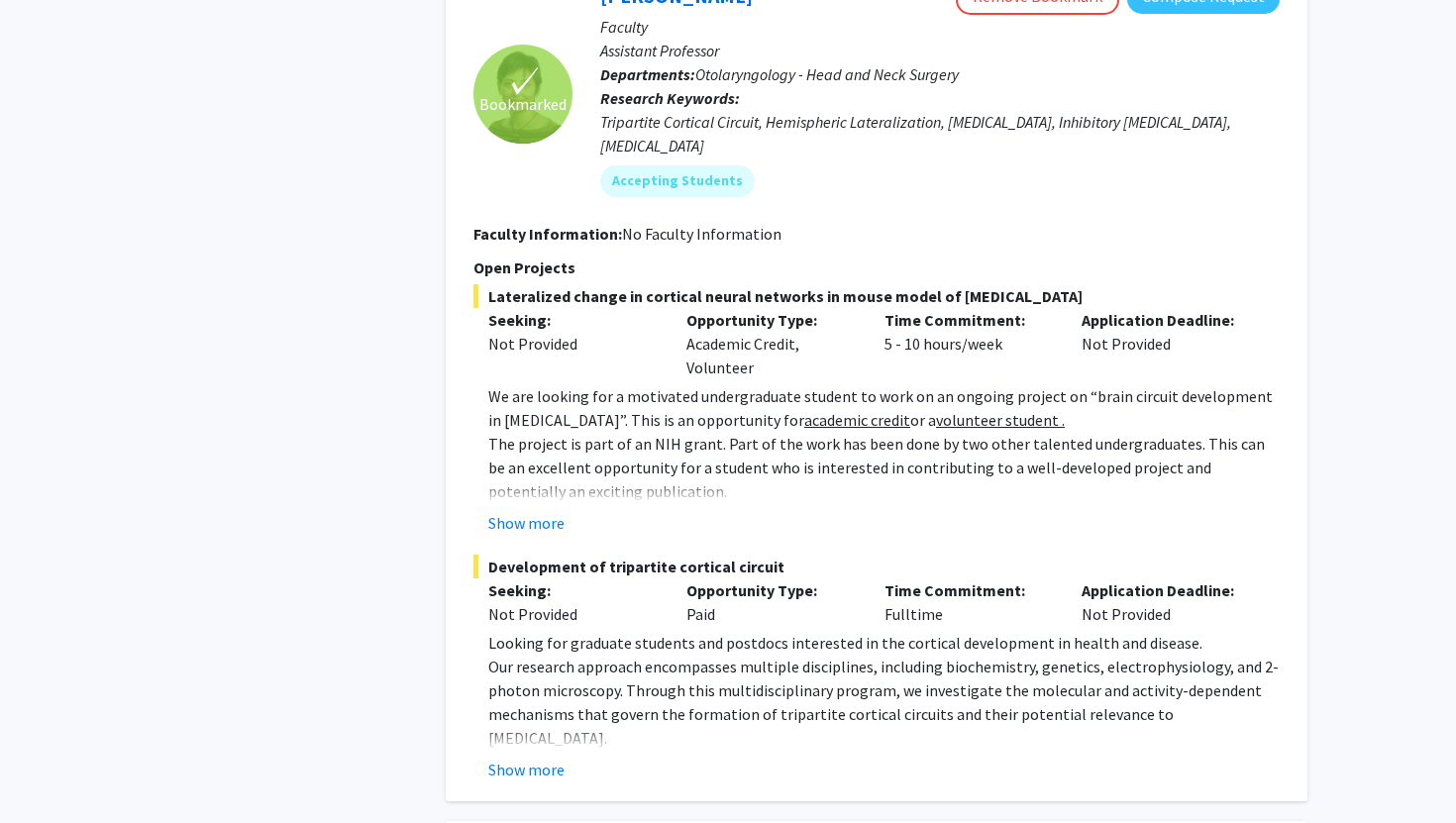 scroll, scrollTop: 1791, scrollLeft: 0, axis: vertical 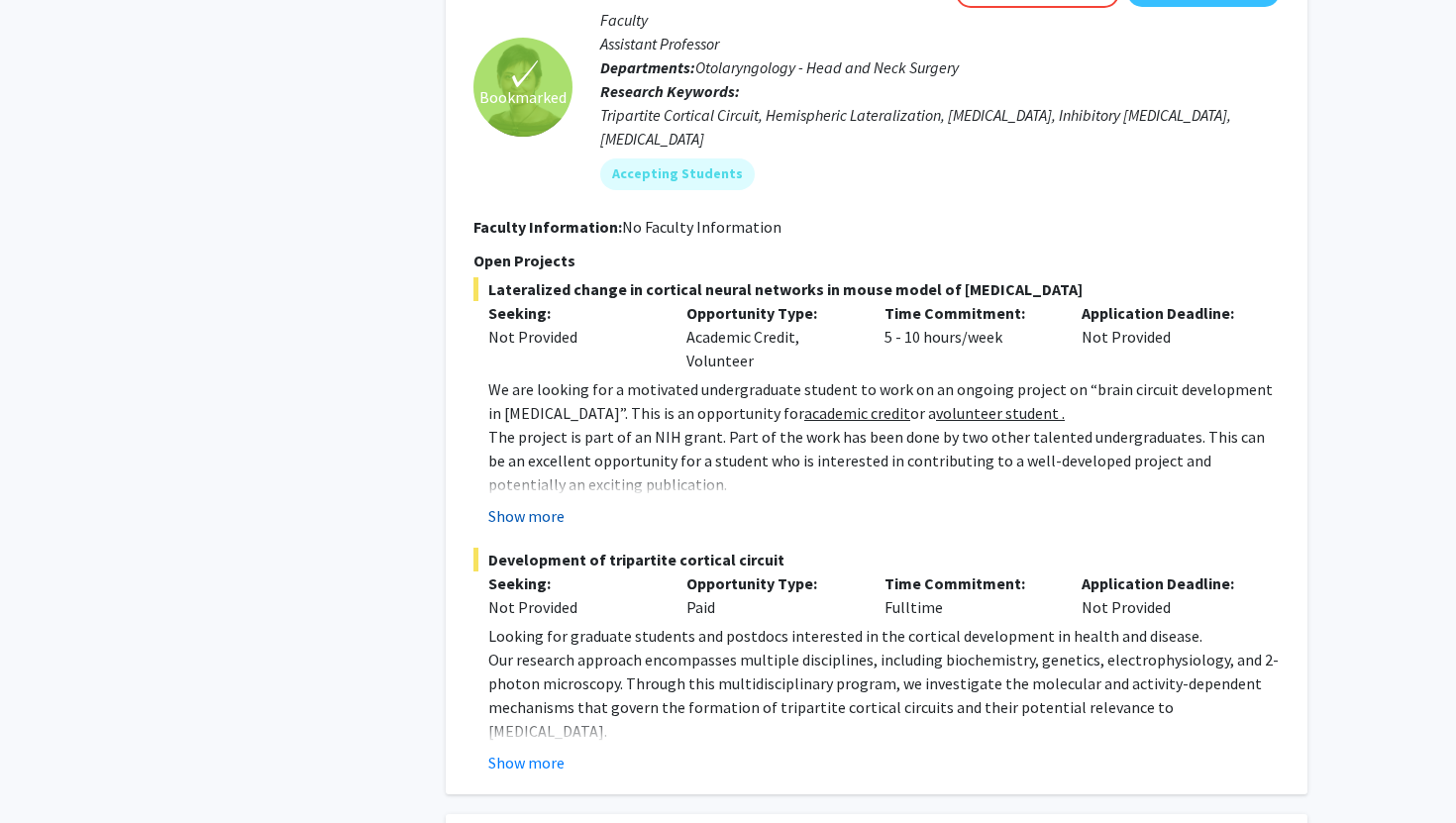 click on "Show more" 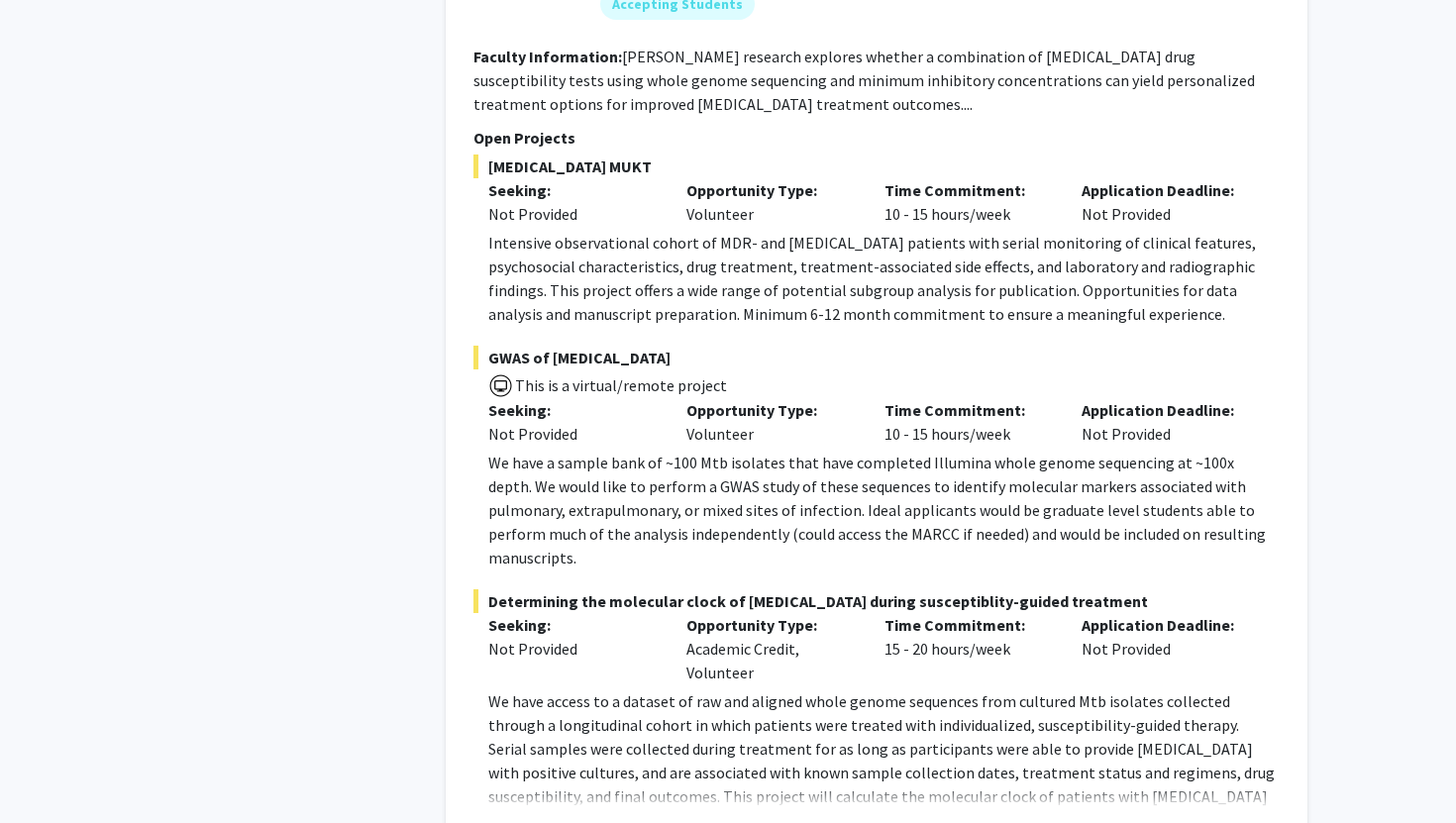 scroll, scrollTop: 9019, scrollLeft: 0, axis: vertical 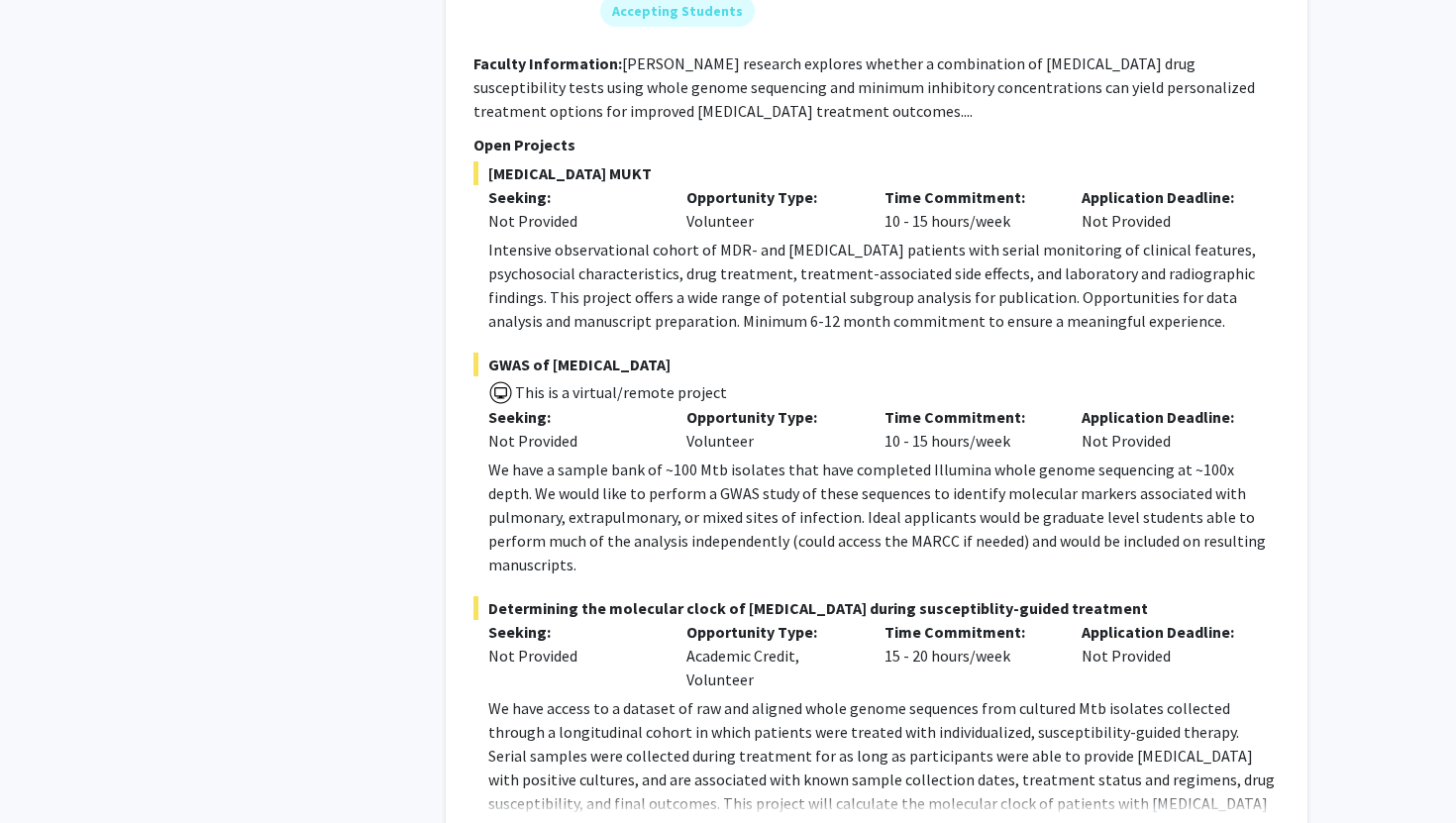 click on "2" 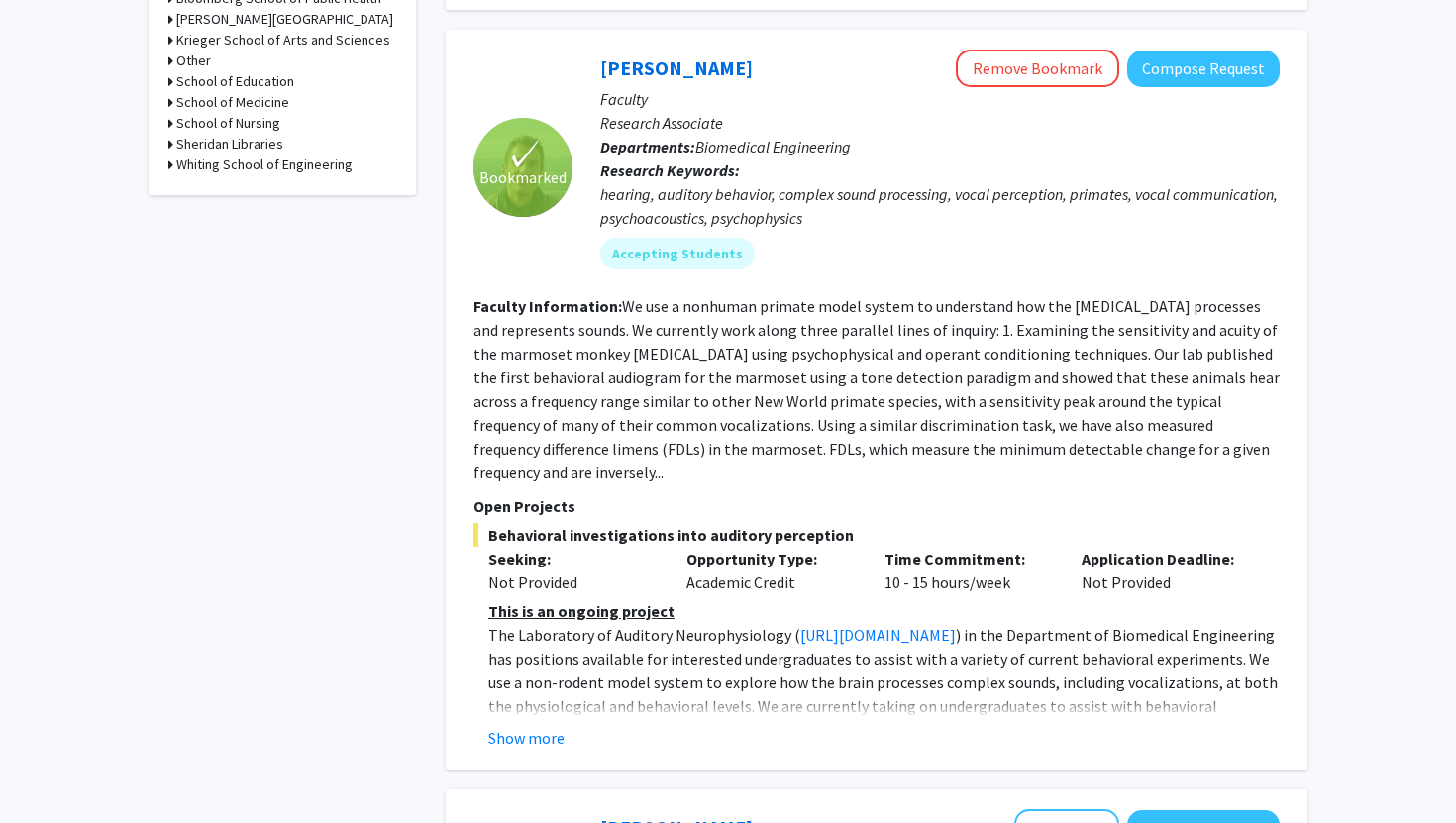 scroll, scrollTop: 874, scrollLeft: 0, axis: vertical 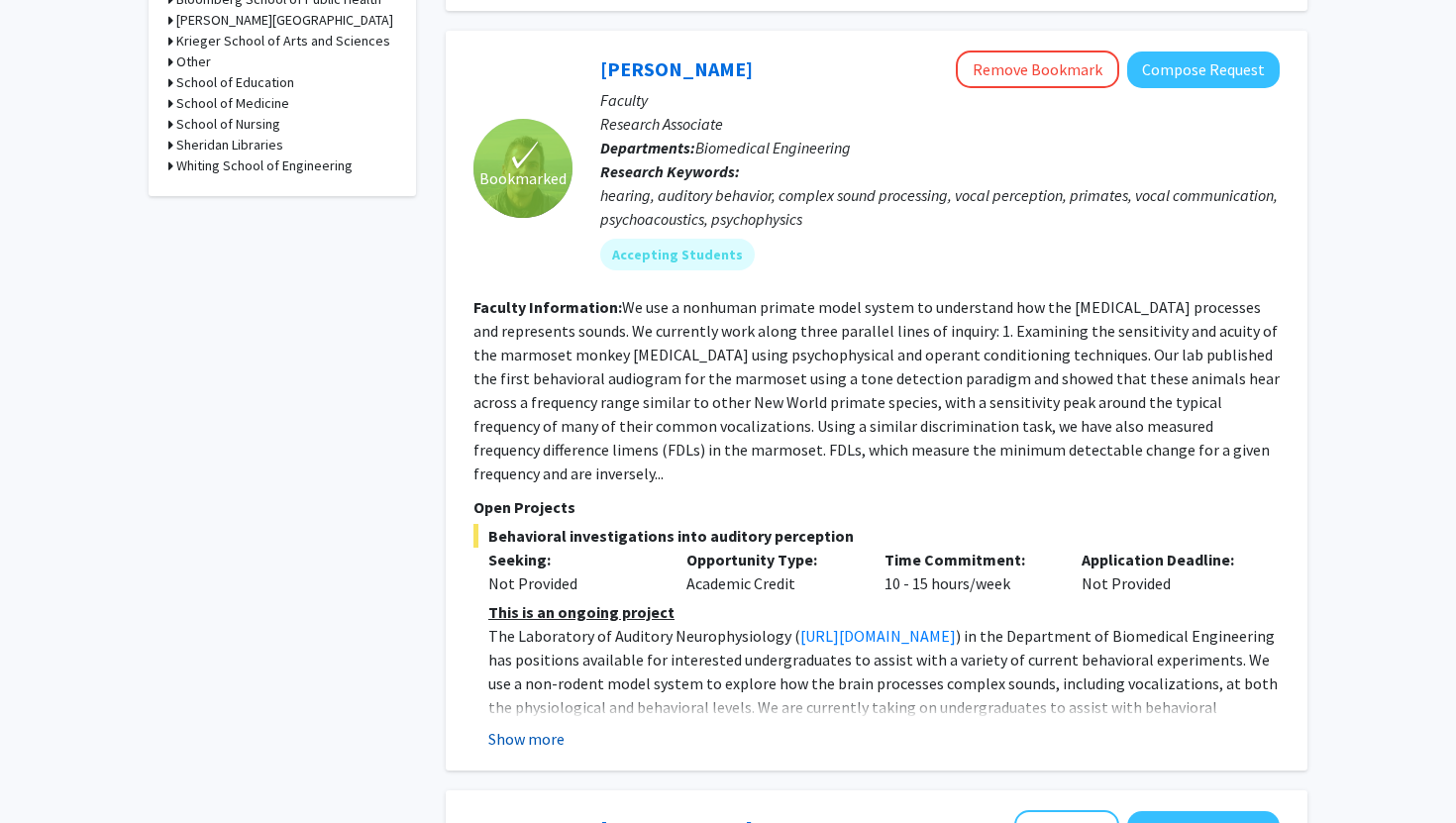 click on "Show more" 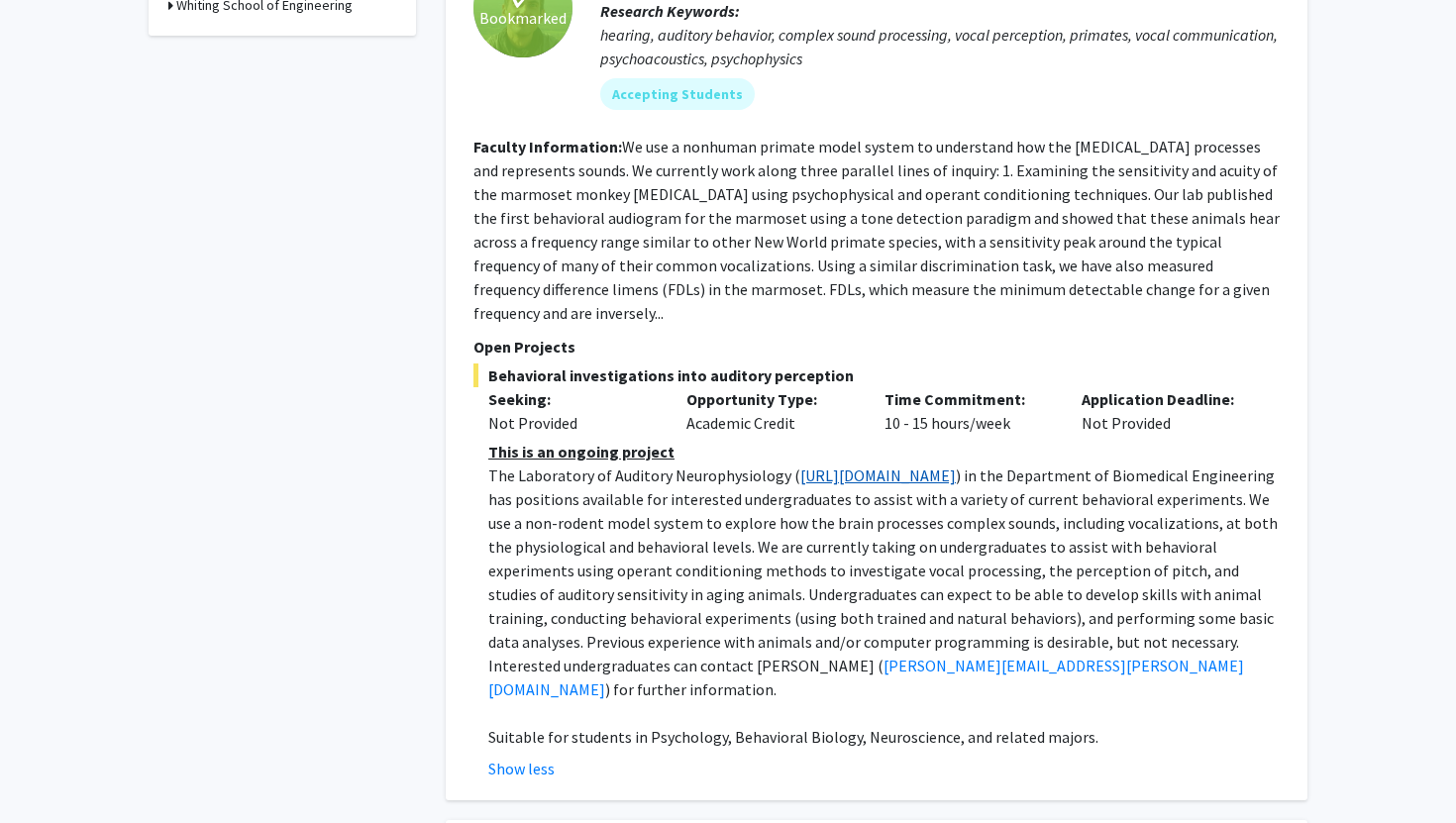 scroll, scrollTop: 1030, scrollLeft: 0, axis: vertical 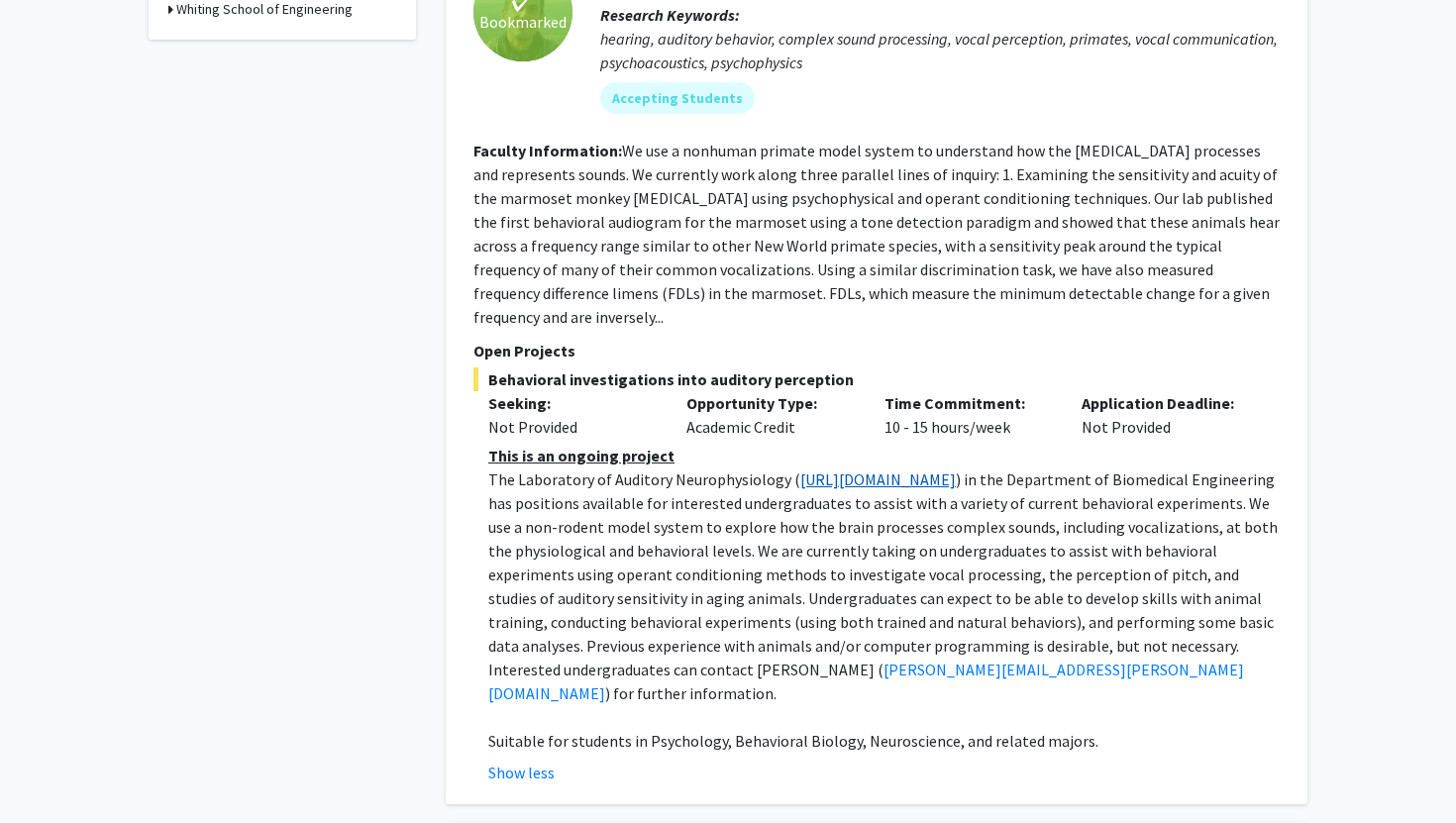 click on "http://wanglab.johnshopkins.edu/lab/WangLabWebsite/index.html" 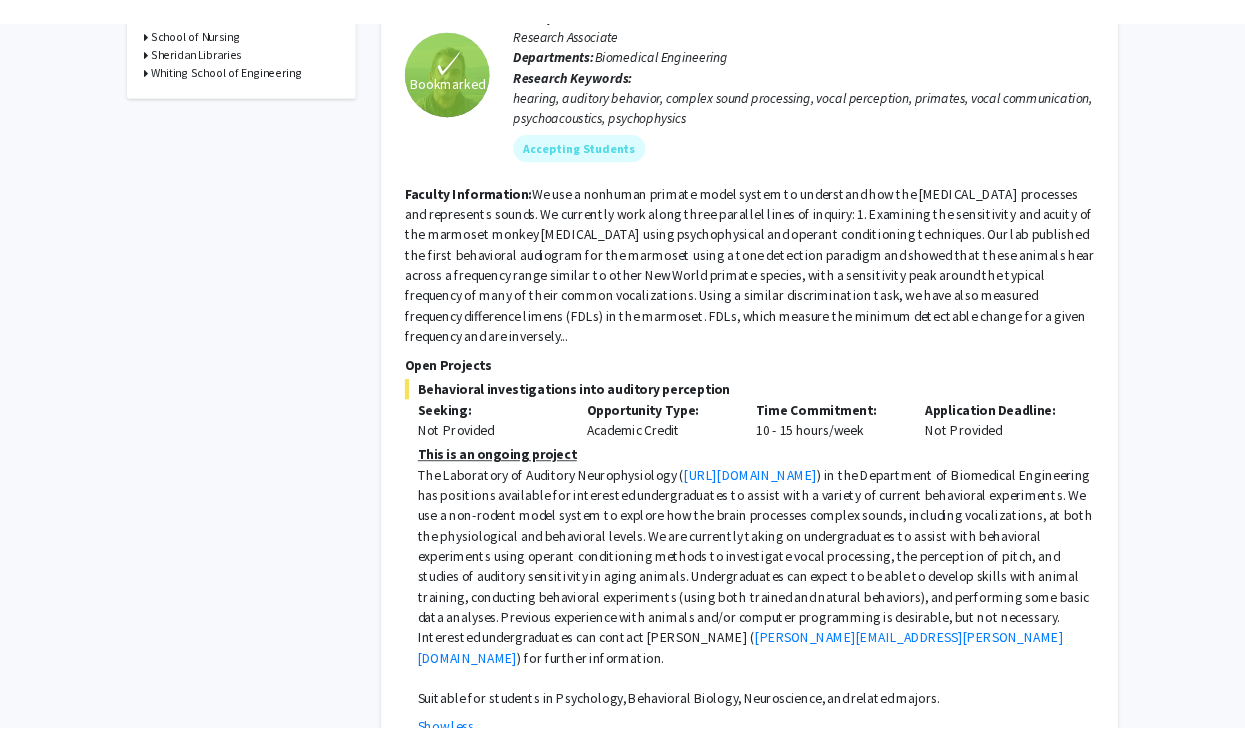 scroll, scrollTop: 1049, scrollLeft: 0, axis: vertical 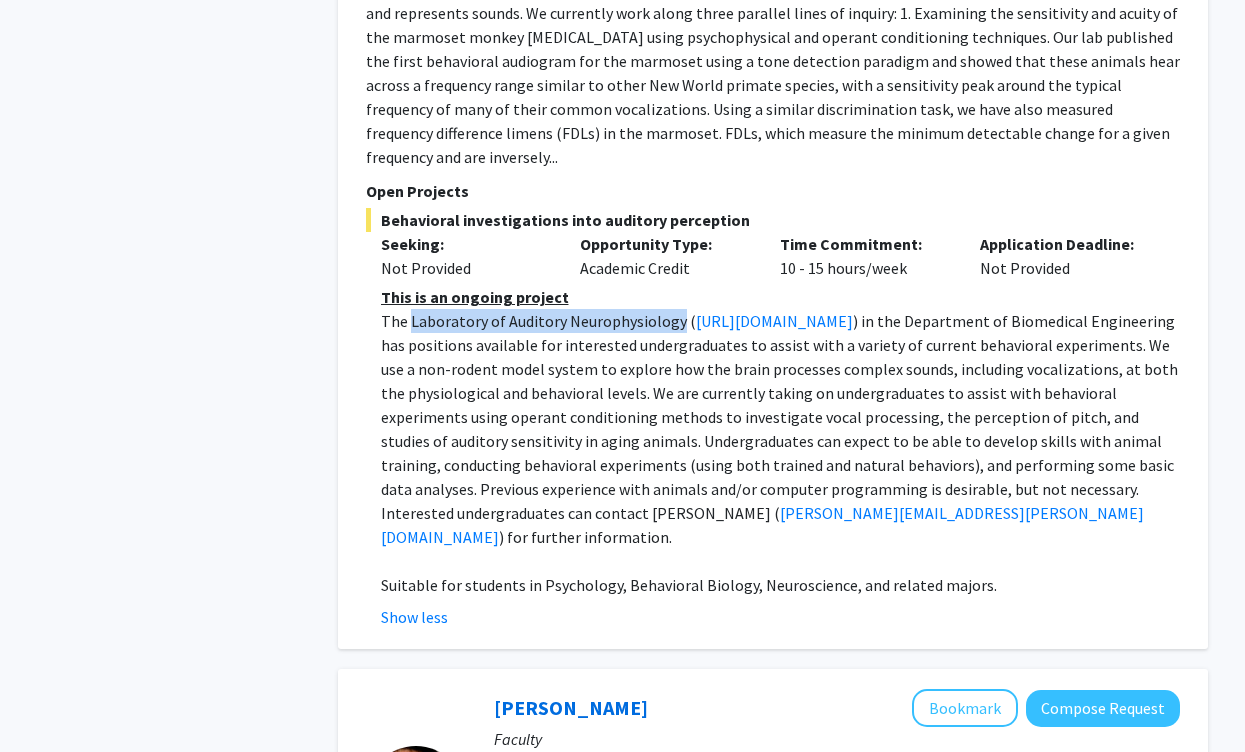 drag, startPoint x: 409, startPoint y: 298, endPoint x: 674, endPoint y: 296, distance: 265.00754 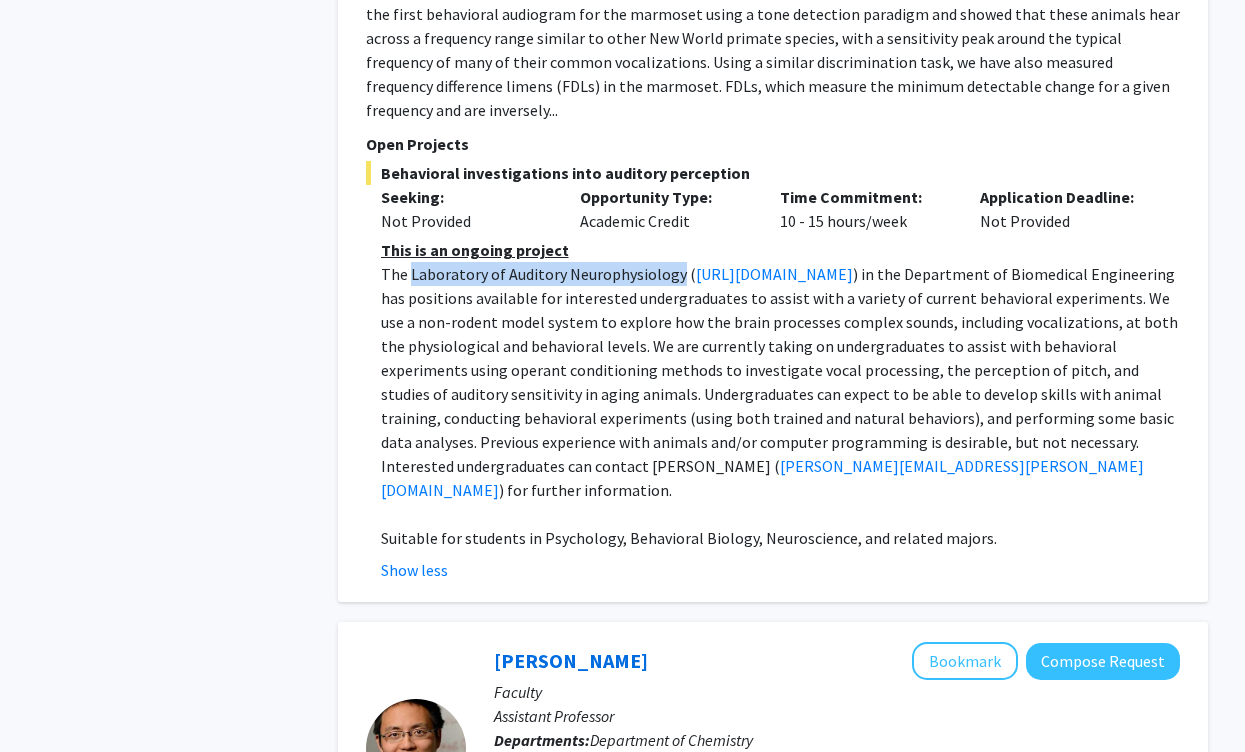 scroll, scrollTop: 1250, scrollLeft: 0, axis: vertical 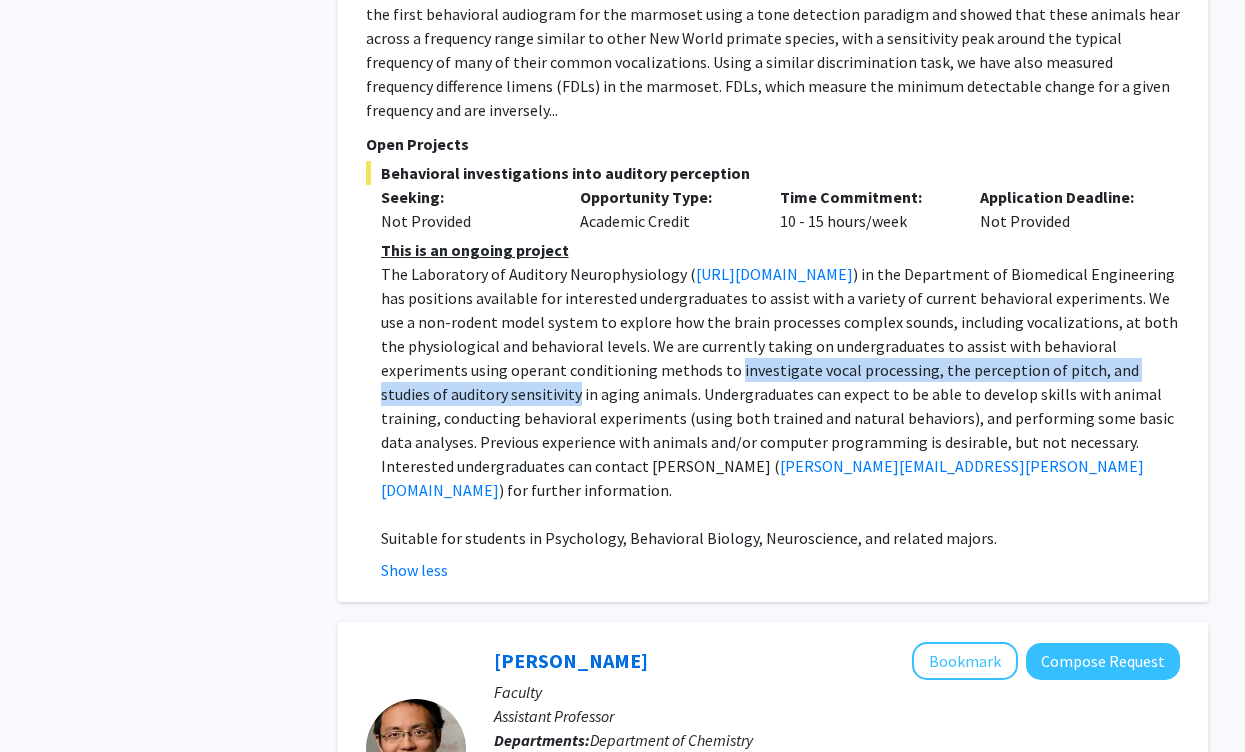drag, startPoint x: 1004, startPoint y: 346, endPoint x: 842, endPoint y: 362, distance: 162.78821 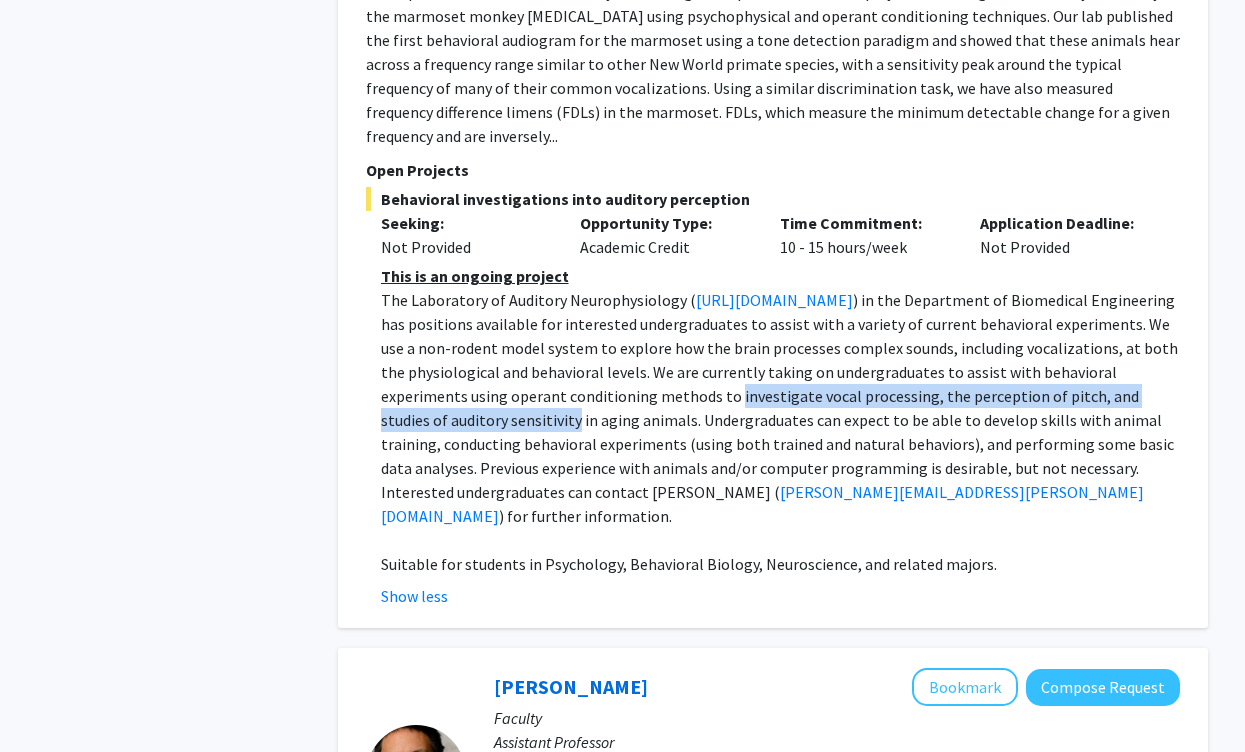 scroll, scrollTop: 1223, scrollLeft: 0, axis: vertical 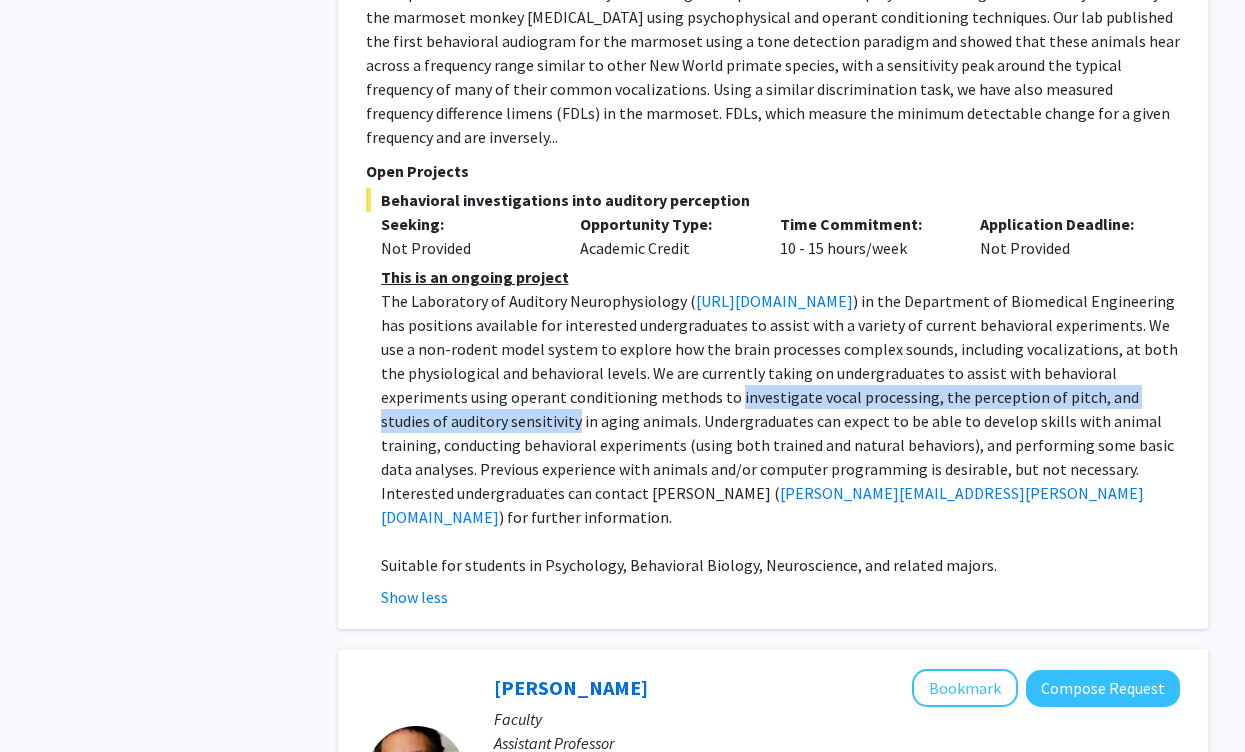 drag, startPoint x: 383, startPoint y: 176, endPoint x: 735, endPoint y: 183, distance: 352.0696 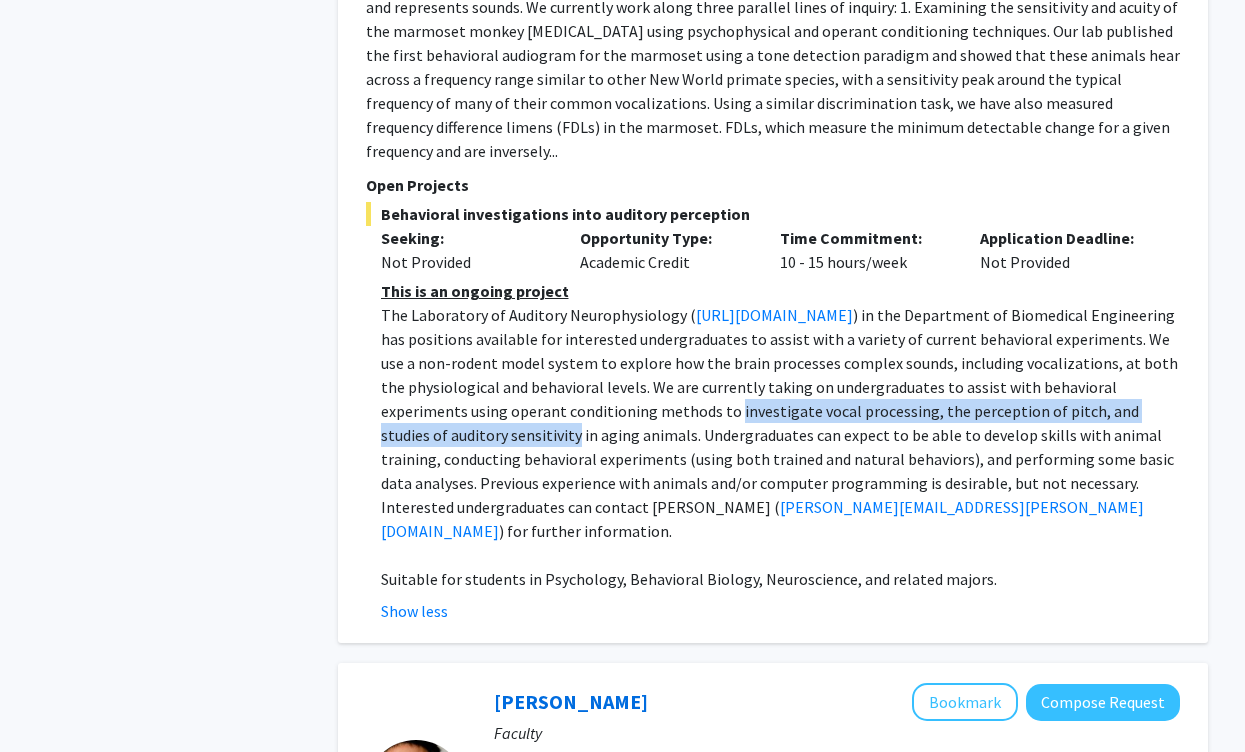 scroll, scrollTop: 1210, scrollLeft: 0, axis: vertical 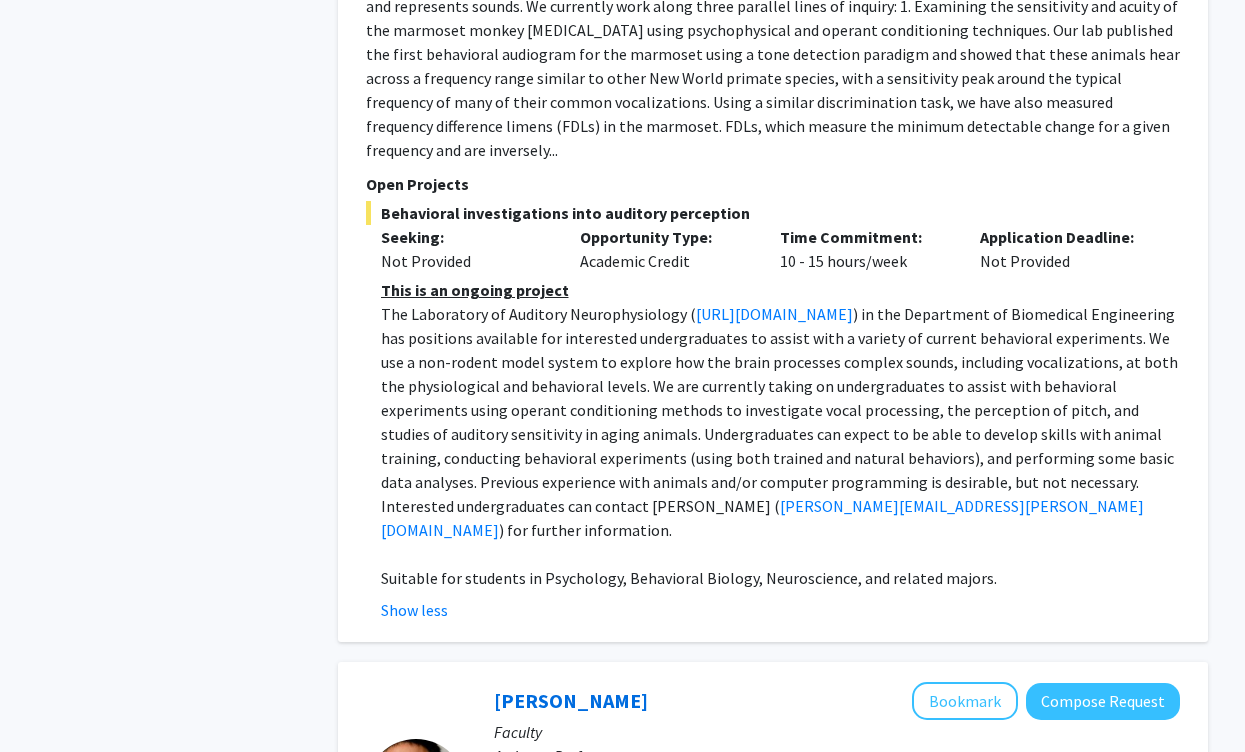 click on ") in the Department of Biomedical Engineering has positions available for interested undergraduates to assist with a variety of current behavioral experiments. We use a non-rodent model system to explore how the brain processes complex sounds, including vocalizations, at both the physiological and behavioral levels. We are currently taking on undergraduates to assist with behavioral experiments using operant conditioning methods to investigate vocal processing, the perception of pitch, and studies of auditory sensitivity in aging animals. Undergraduates can expect to be able to develop skills with animal training, conducting behavioral experiments (using both trained and natural behaviors), and performing some basic data analyses. Previous experience with animals and/or computer programming is desirable, but not necessary. Interested undergraduates can contact Dr. Michael Osmanski (" 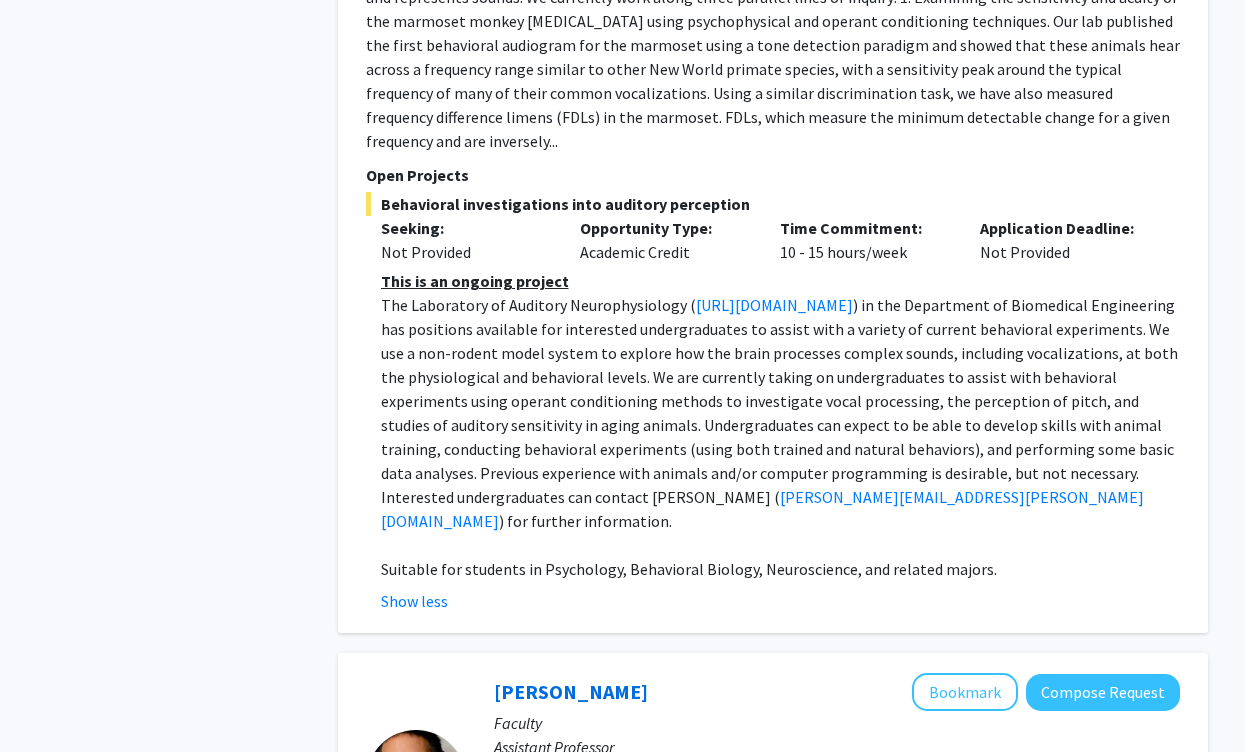 scroll, scrollTop: 1221, scrollLeft: 0, axis: vertical 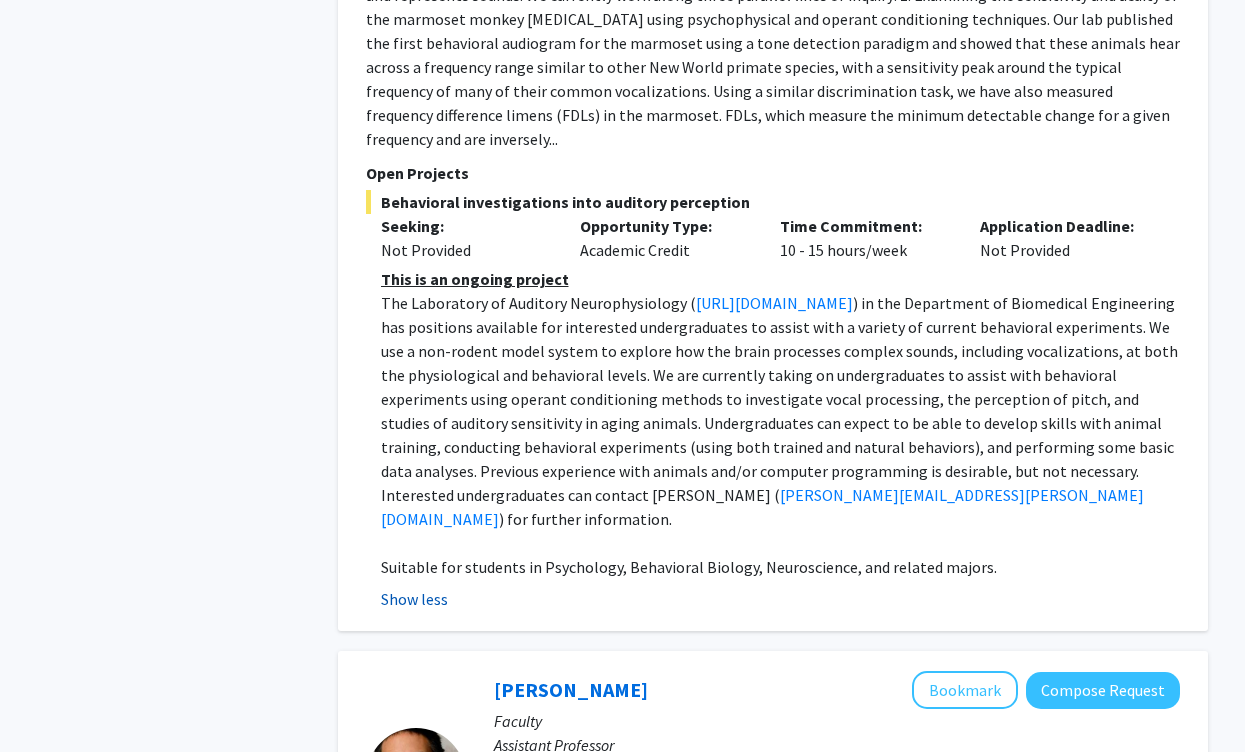 click on "Show less" 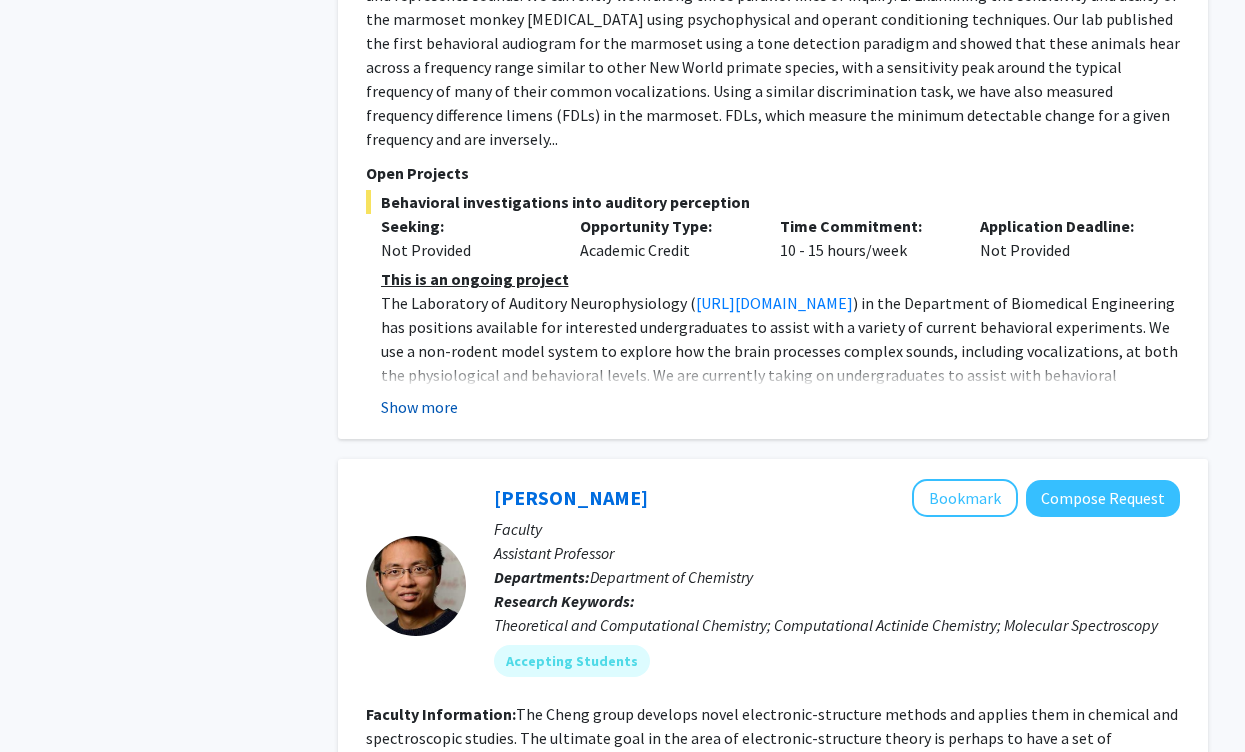 click on "Show more" 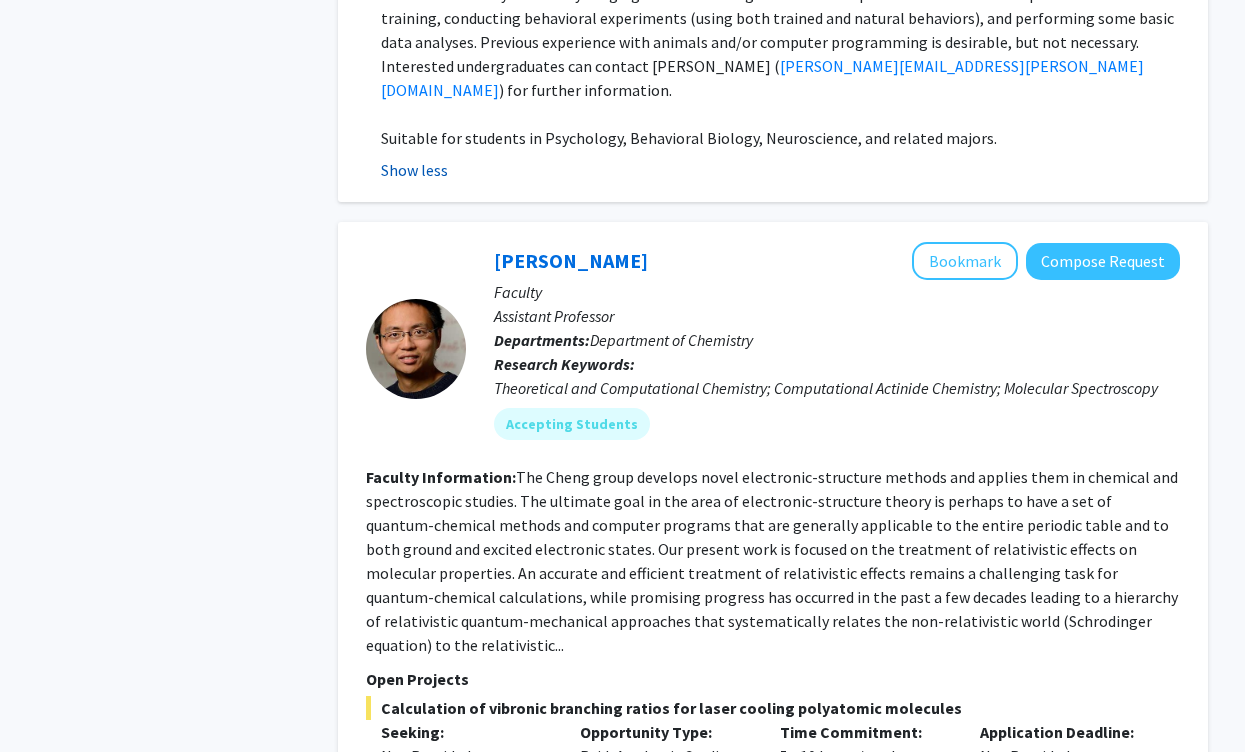scroll, scrollTop: 1653, scrollLeft: 0, axis: vertical 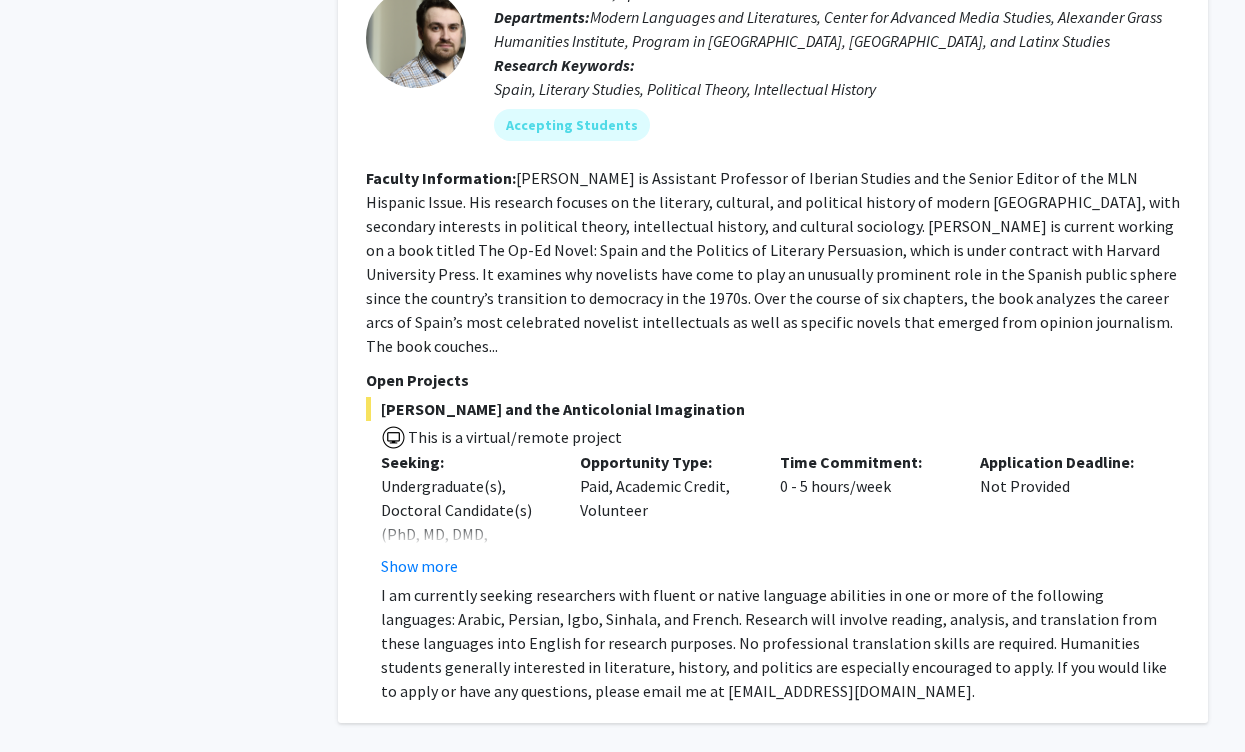 click on "3" 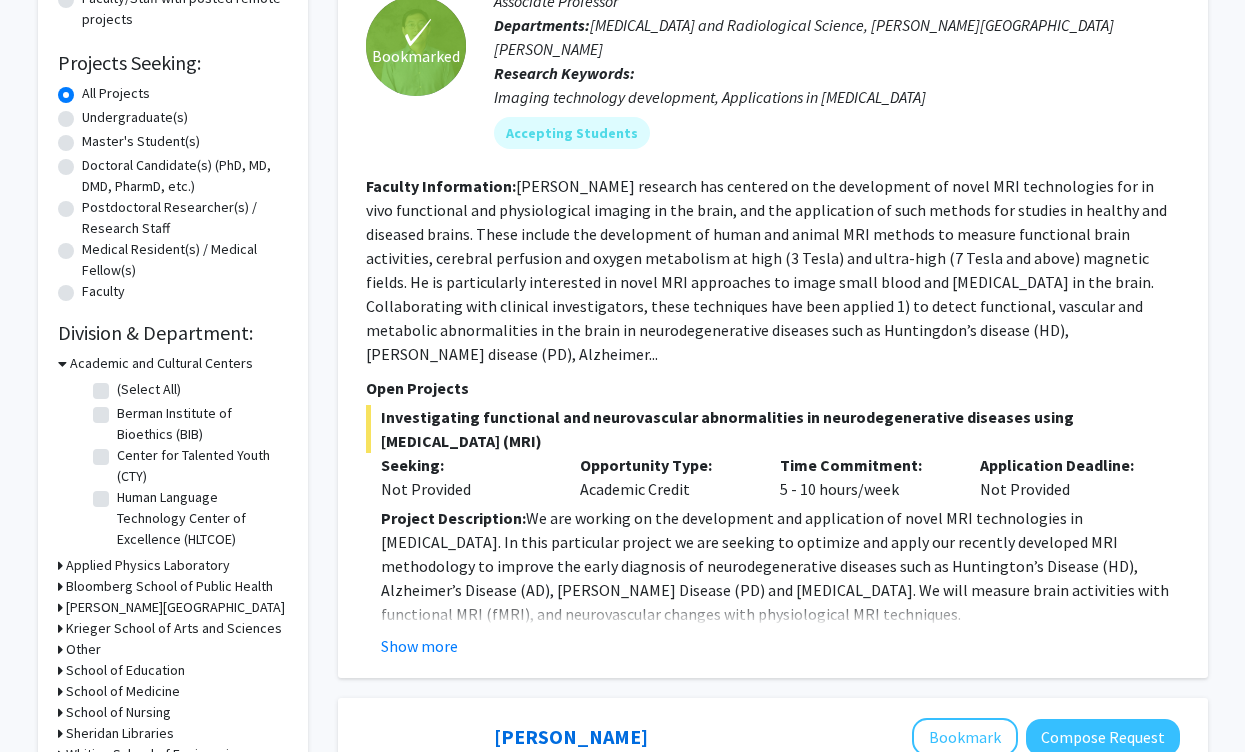 scroll, scrollTop: 312, scrollLeft: 0, axis: vertical 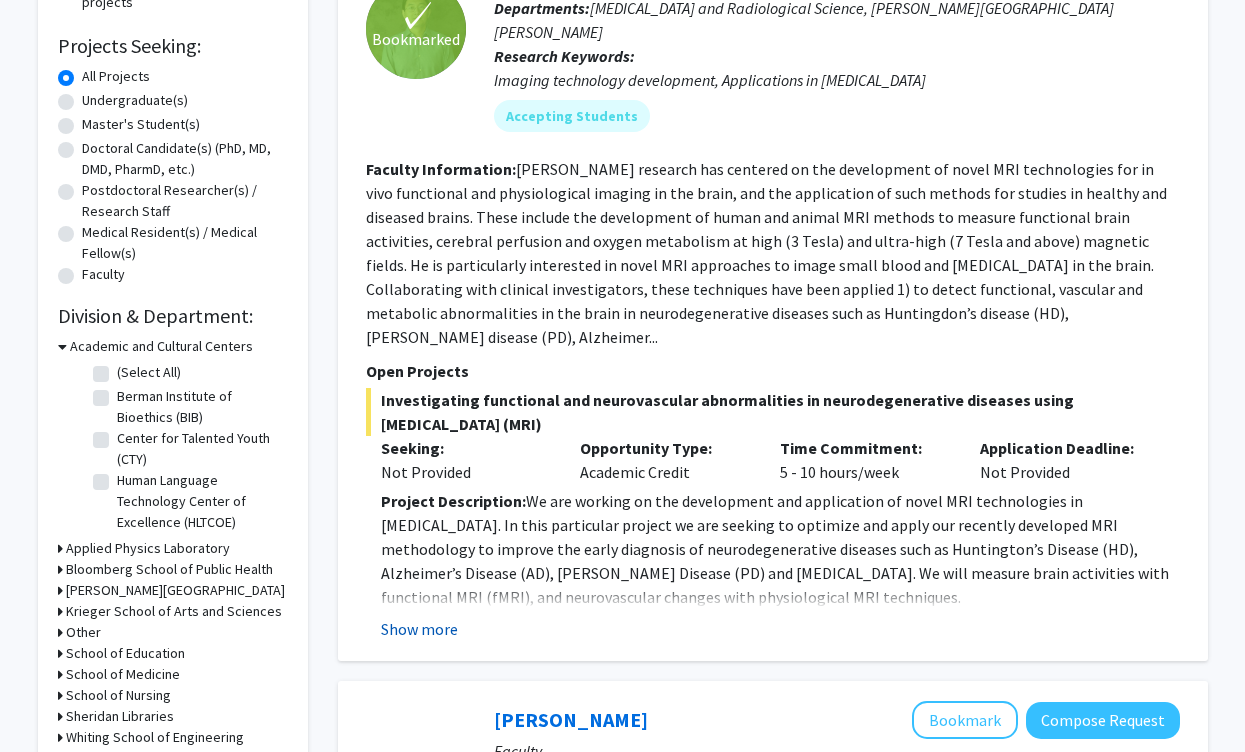 click on "Show more" 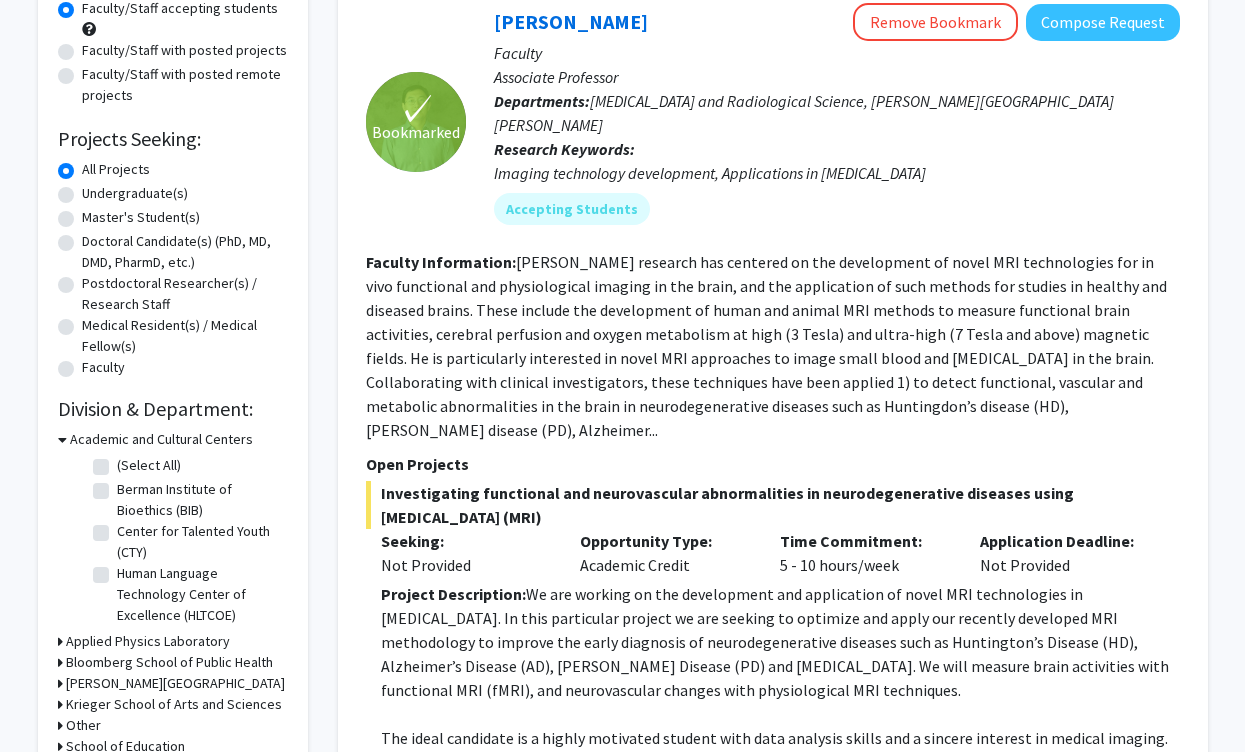 scroll, scrollTop: 291, scrollLeft: 0, axis: vertical 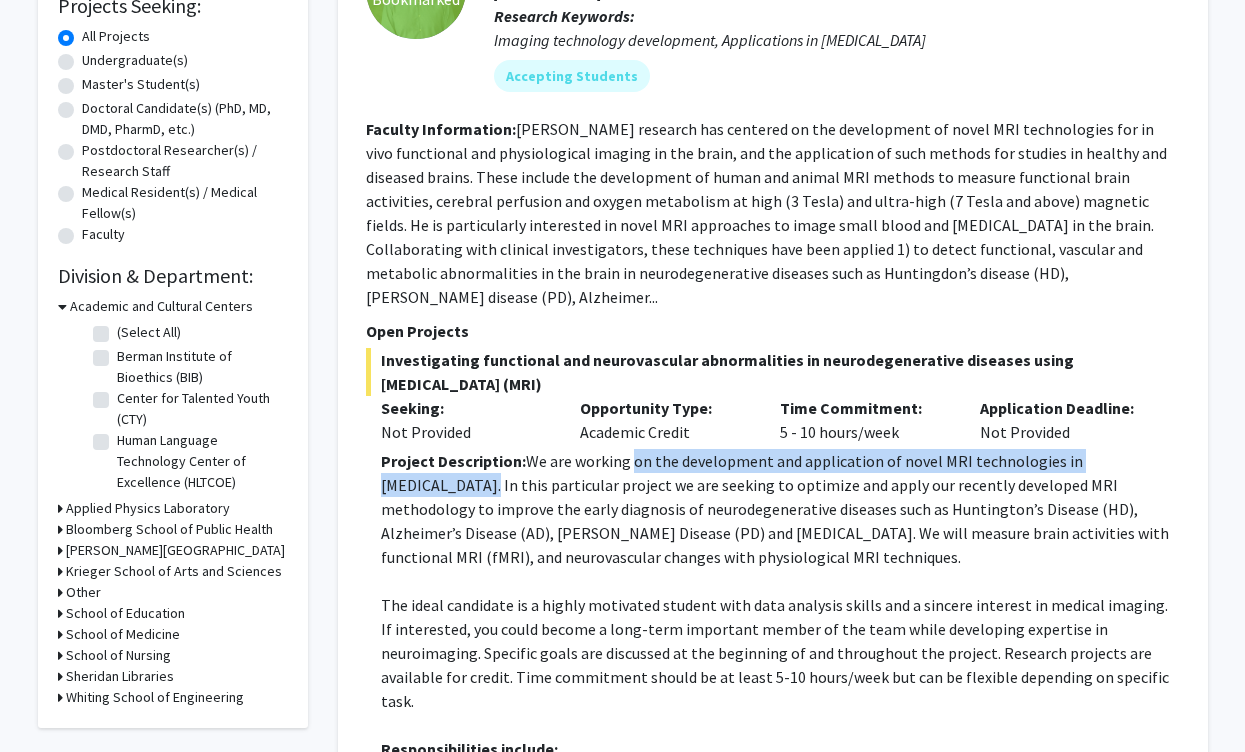 drag, startPoint x: 627, startPoint y: 413, endPoint x: 1159, endPoint y: 408, distance: 532.0235 